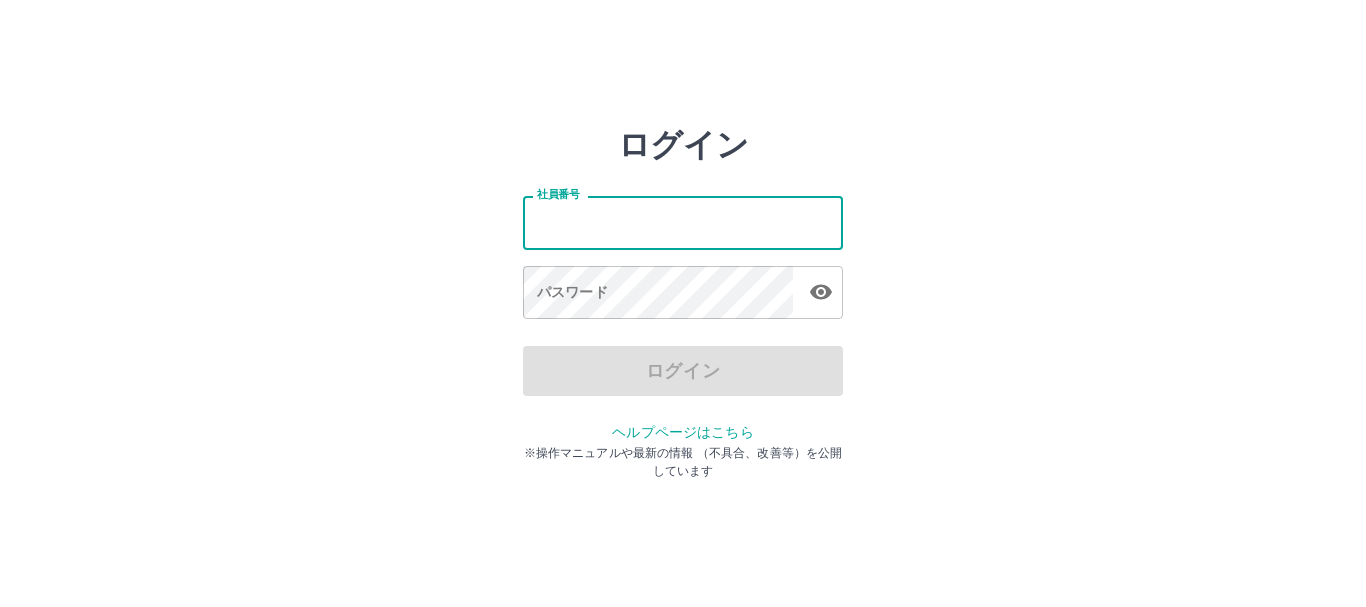 scroll, scrollTop: 0, scrollLeft: 0, axis: both 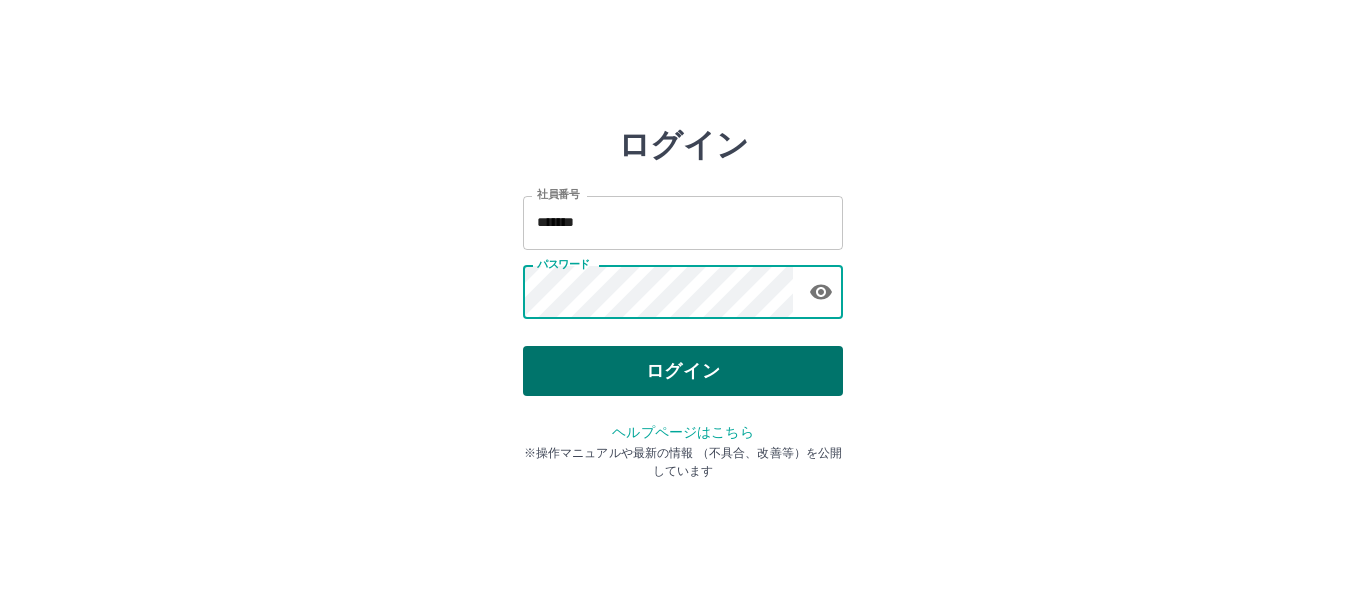 click on "ログイン" at bounding box center (683, 371) 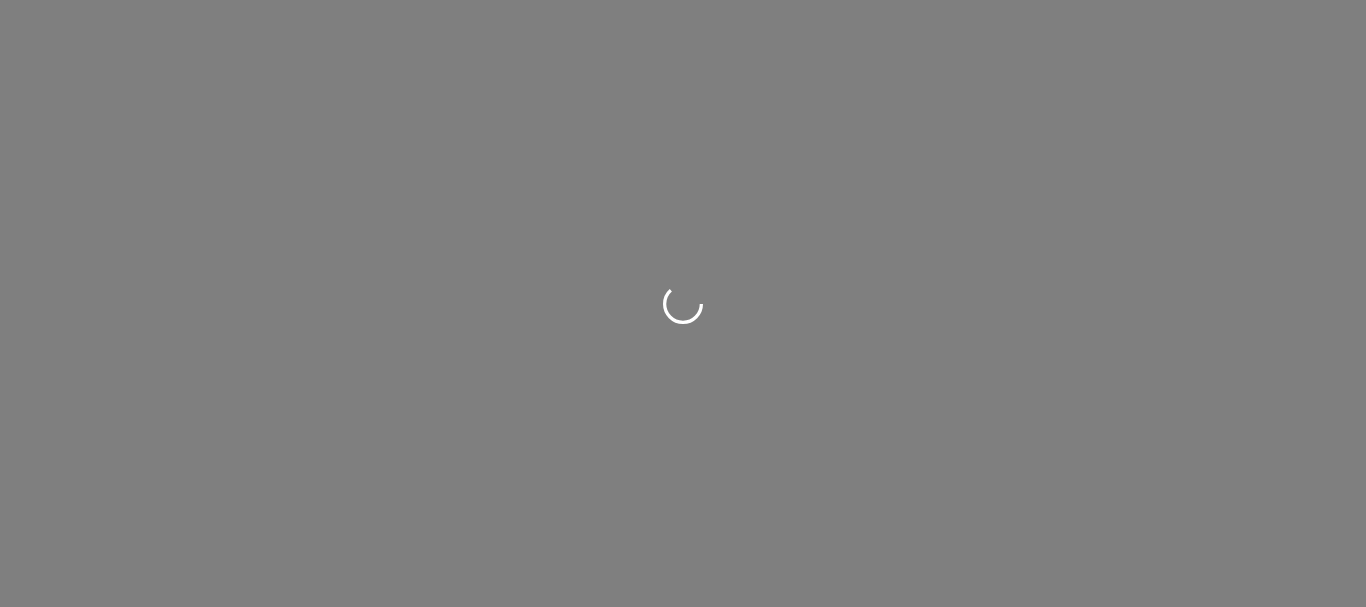 scroll, scrollTop: 0, scrollLeft: 0, axis: both 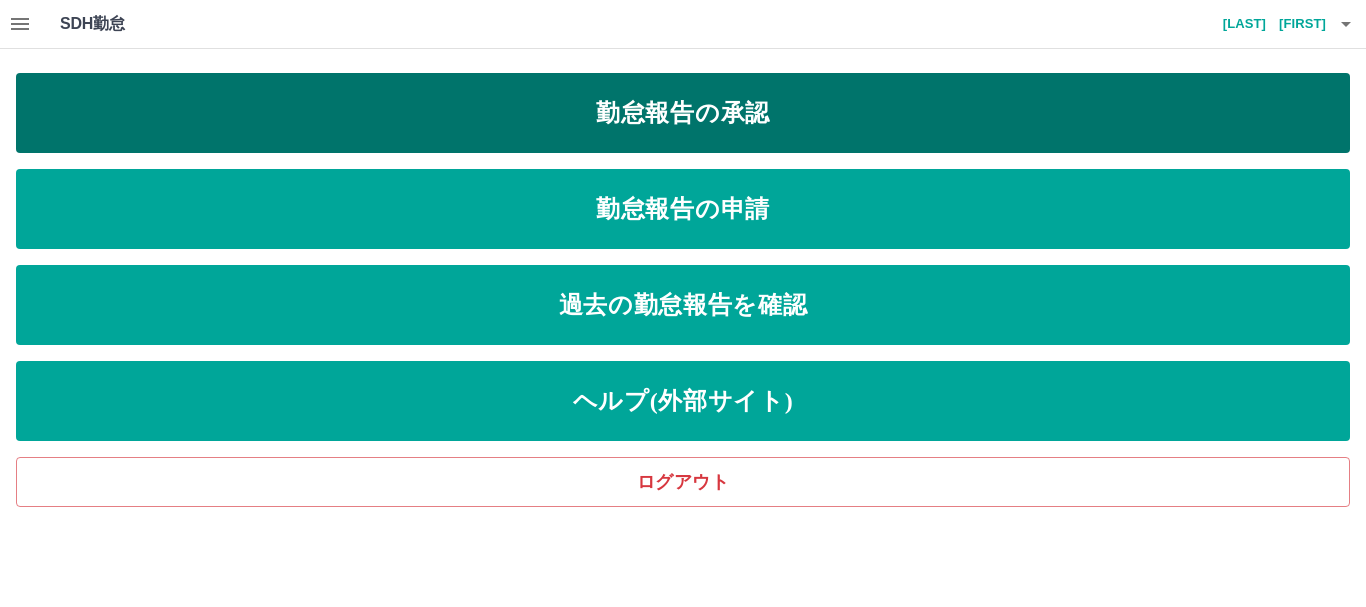 click on "勤怠報告の承認" at bounding box center (683, 113) 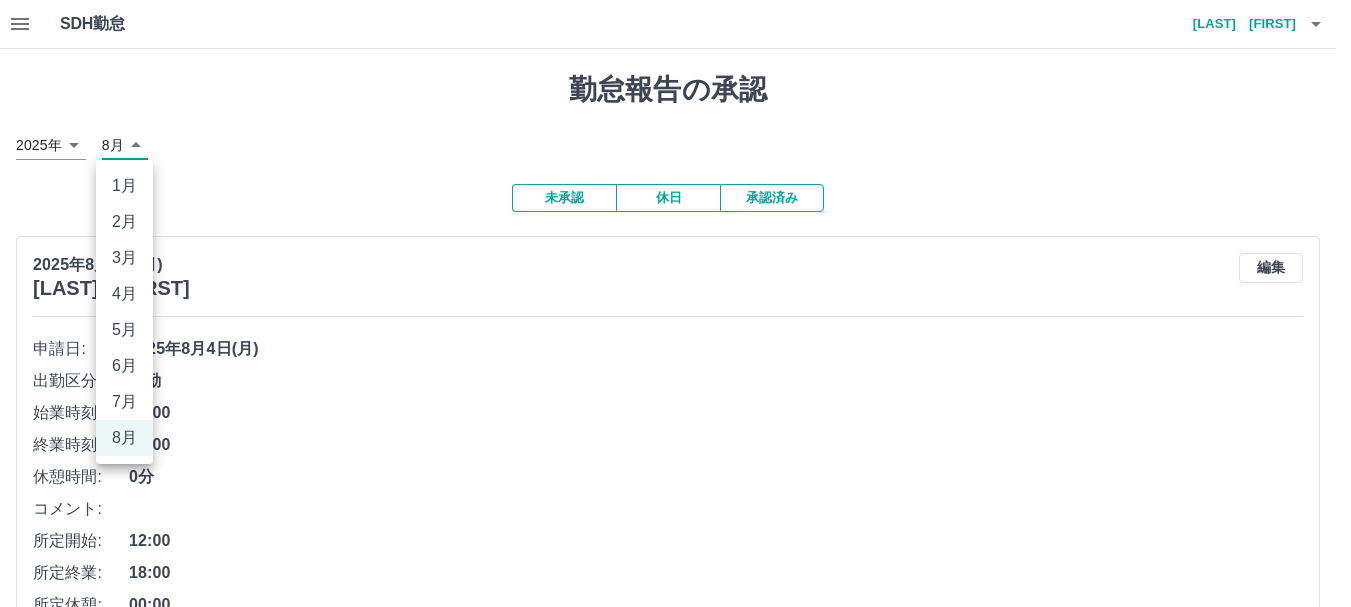 click on "SDH勤怠 [LAST]　[FIRST] 勤怠報告の承認 2025年 **** 8月 * 未承認 休日 承認済み 2025年8月4日(月) [LAST]　[FIRST] 編集 申請日: 2025年8月4日(月) 出勤区分: 出勤 始業時刻: 12:00 終業時刻: 18:00 休憩時間: 0分 コメント: 所定開始: 12:00 所定終業: 18:00 所定休憩: 00:00 所定内: 6時間0分 所定外: 0分 承認する 2025年8月3日(日) [LAST]　[FIRST] 編集 申請日: 2025年8月3日(日) 出勤区分: 法定休 承認する 2025年8月3日(日) [LAST]　[FIRST] 編集 申請日: 2025年8月3日(日) 出勤区分: 法定休 承認する 2025年8月2日(土) [LAST]　[FIRST] 編集 申請日: 2025年8月2日(土) 出勤区分: 休日 承認する 2025年8月2日(土) [LAST]　[FIRST] 編集 申請日: 2025年8月2日(土) 出勤区分: 休日 承認する 2025年8月2日(土) [LAST]　[FIRST] 編集 申請日: 2025年8月2日(土) 出勤区分: 出勤 始業時刻: 07:30 終業時刻: 13:00 休憩時間: 0分 コメント: 所定開始: 07:30" at bounding box center [675, 2870] 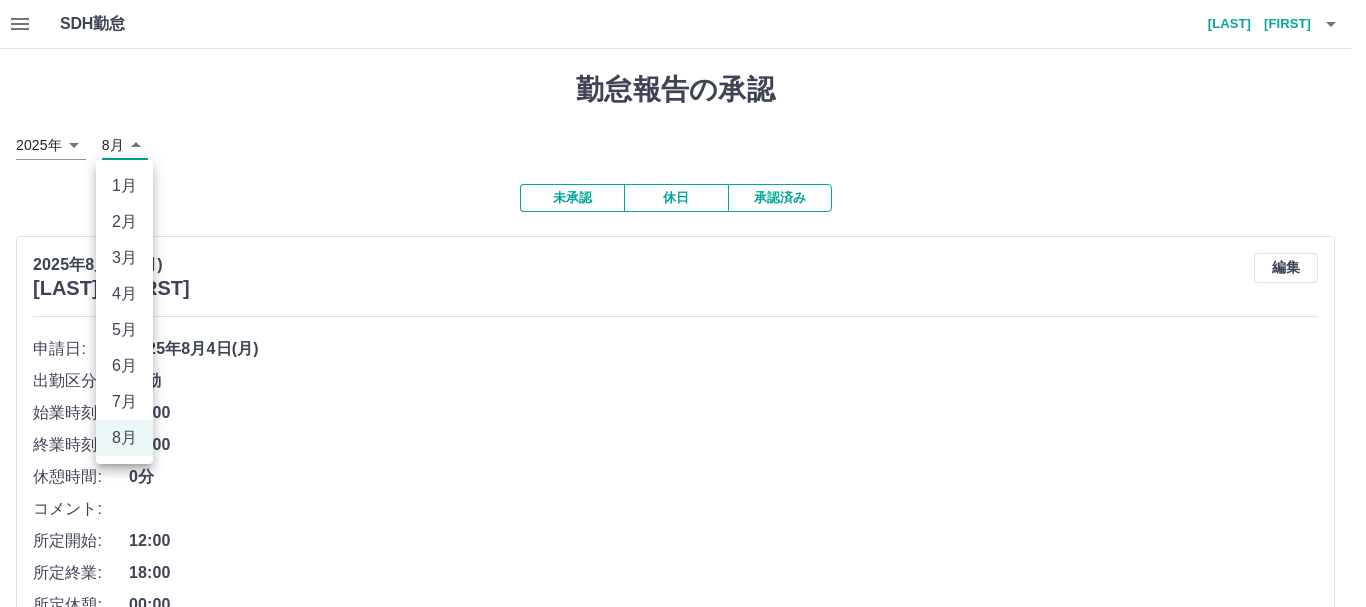 click on "7月" at bounding box center [124, 402] 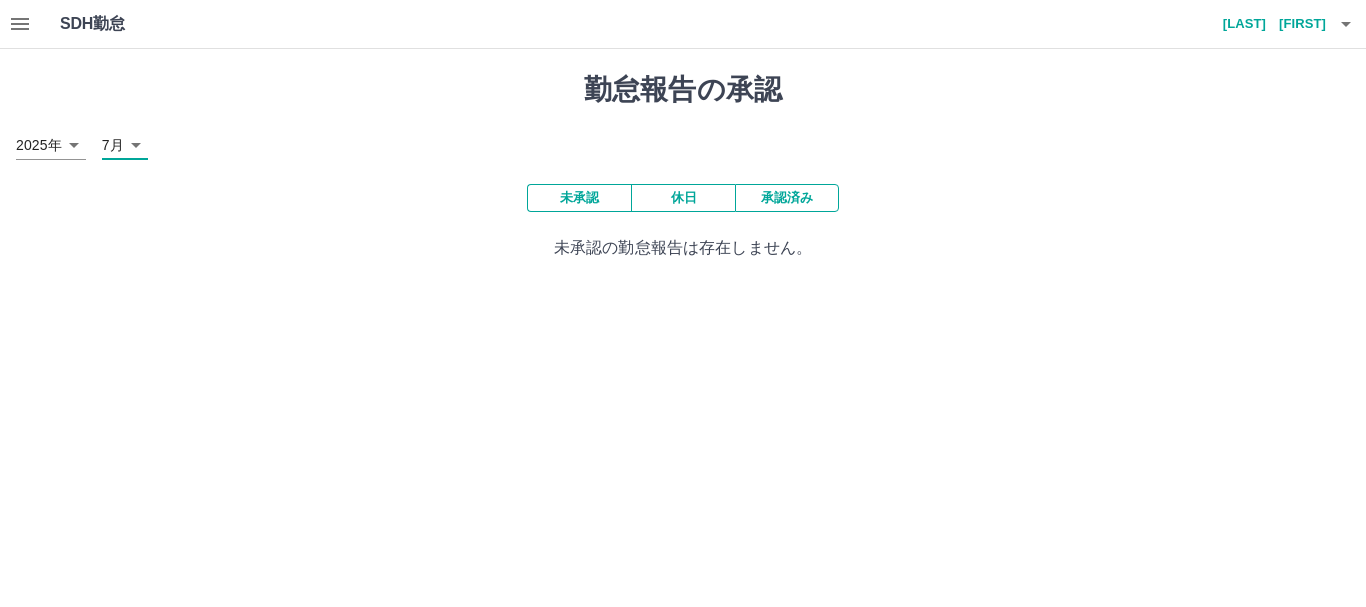 click on "未承認" at bounding box center (579, 198) 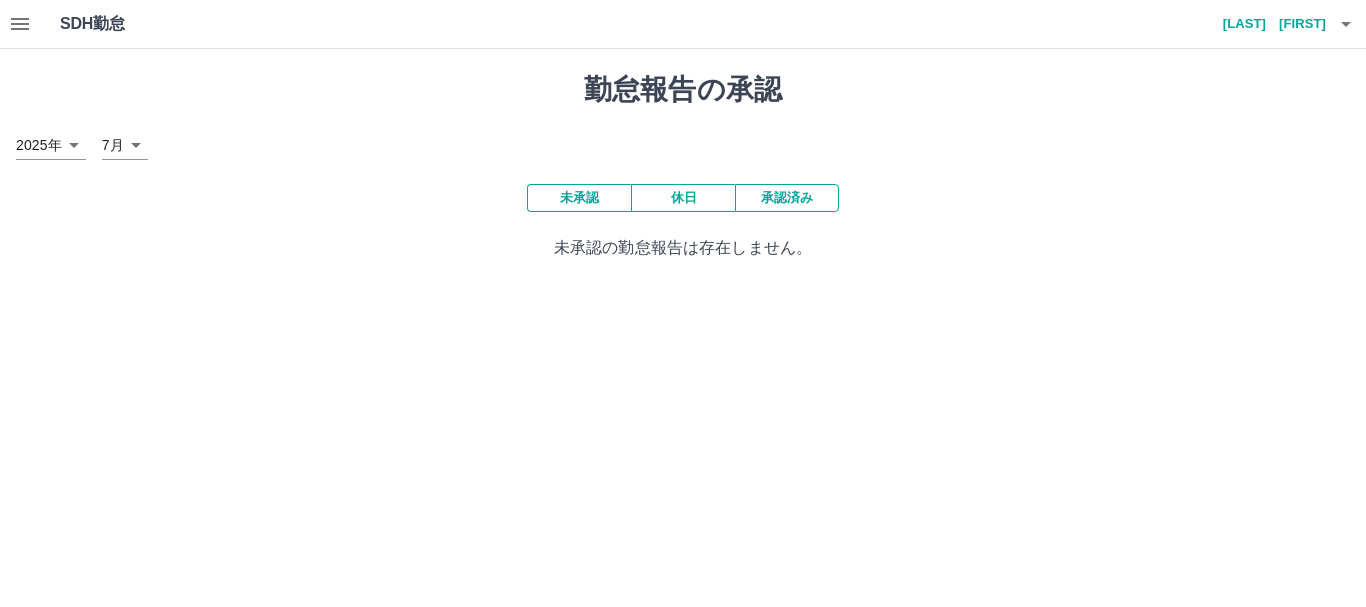 click on "SDH勤怠 [LAST]　[FIRST] 勤怠報告の承認 2025年 **** 7月 * 未承認 休日 承認済み 未承認の勤怠報告は存在しません。 SDH勤怠" at bounding box center [683, 142] 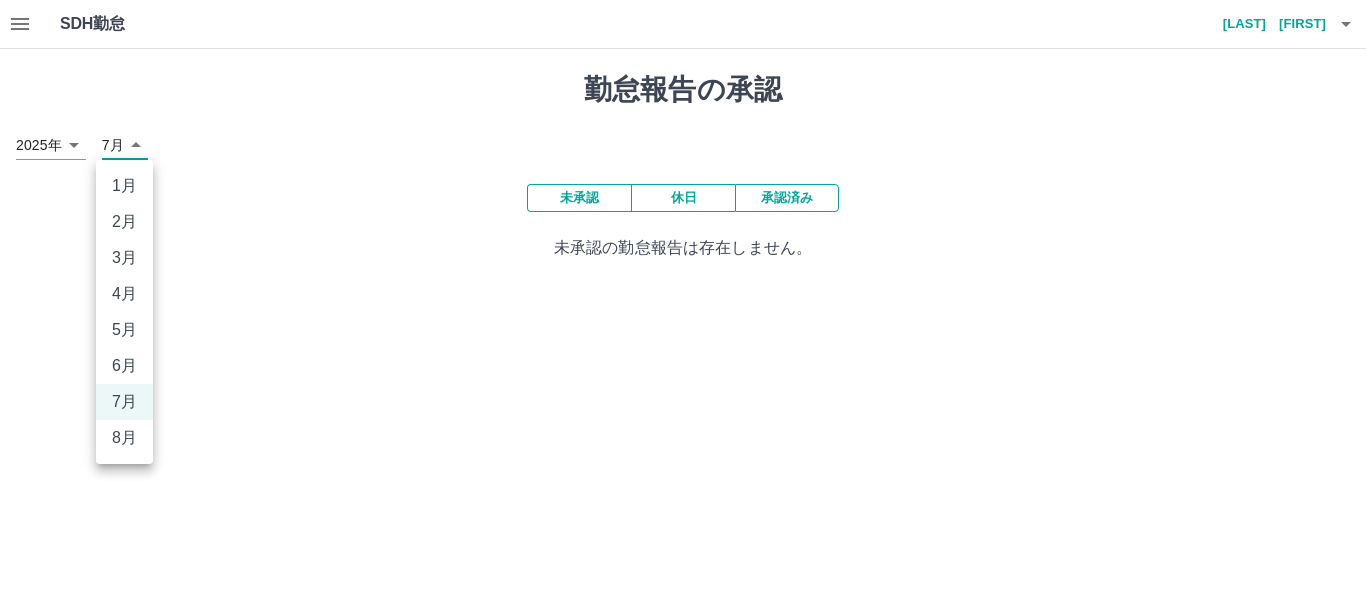 click on "8月" at bounding box center [124, 438] 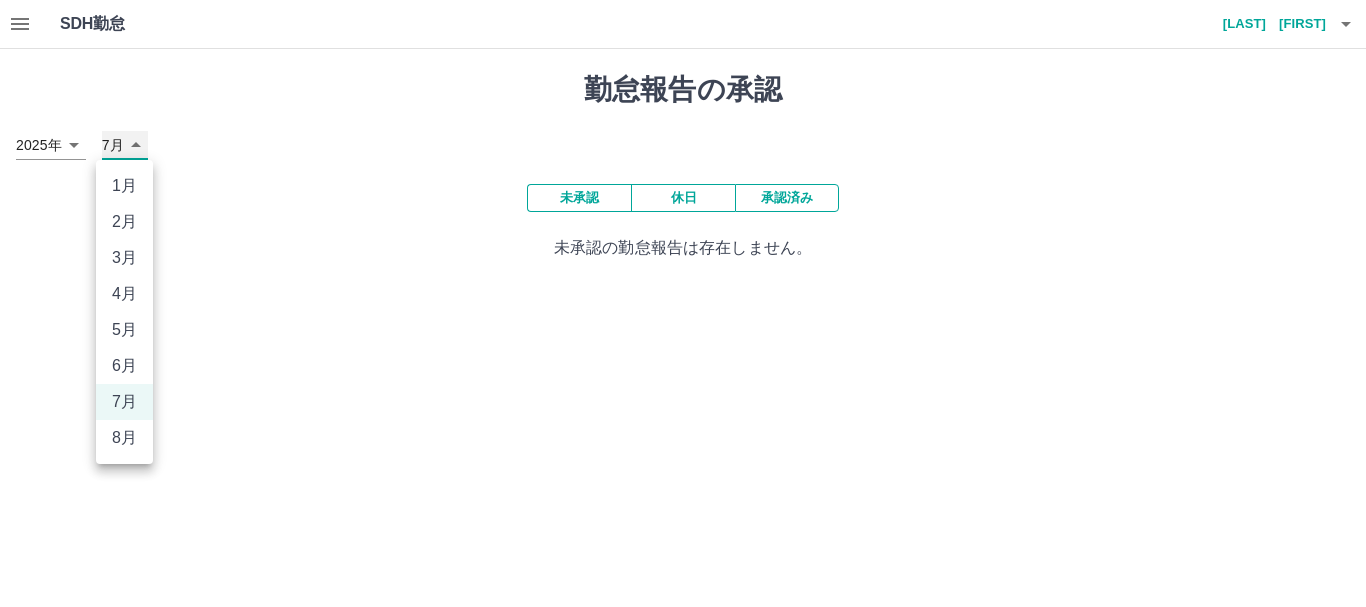 type on "*" 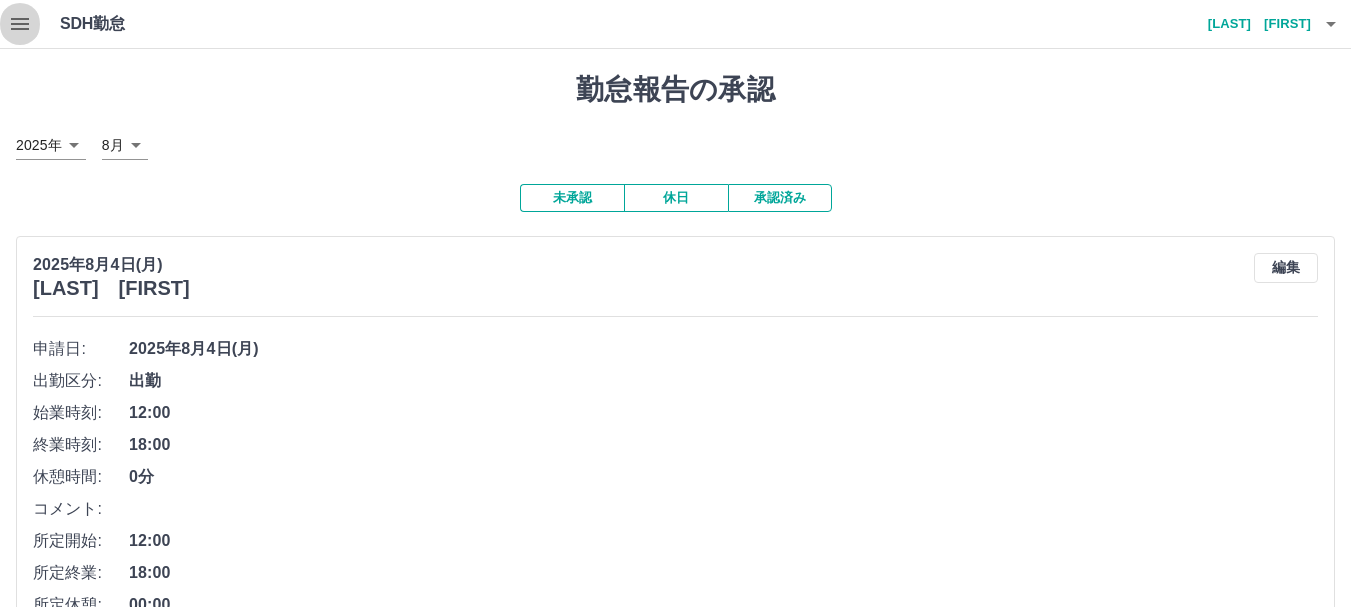 click 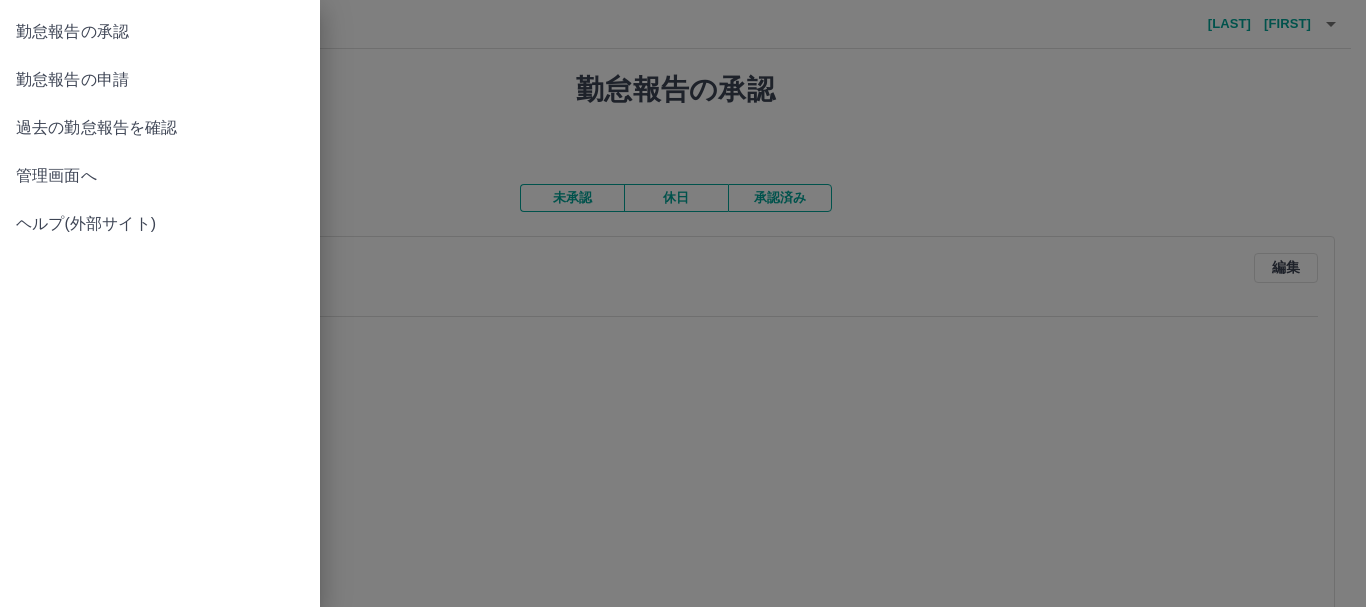 click on "勤怠報告の申請" at bounding box center (160, 80) 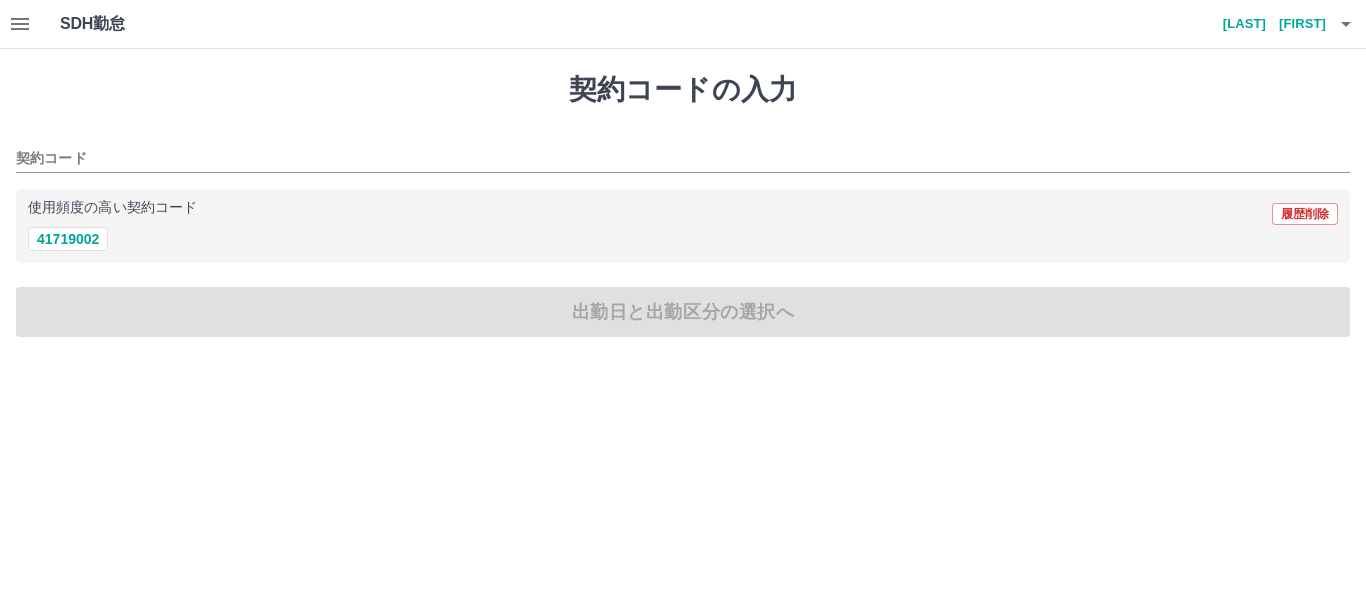 drag, startPoint x: 87, startPoint y: 240, endPoint x: 108, endPoint y: 253, distance: 24.698177 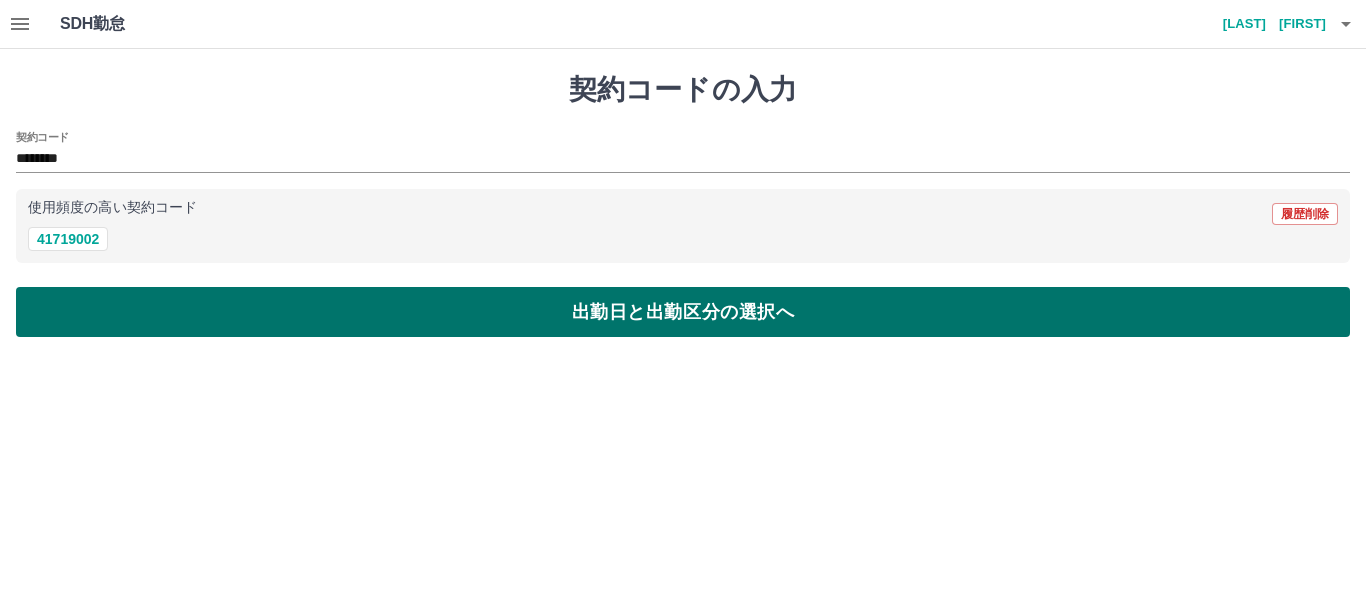 click on "出勤日と出勤区分の選択へ" at bounding box center (683, 312) 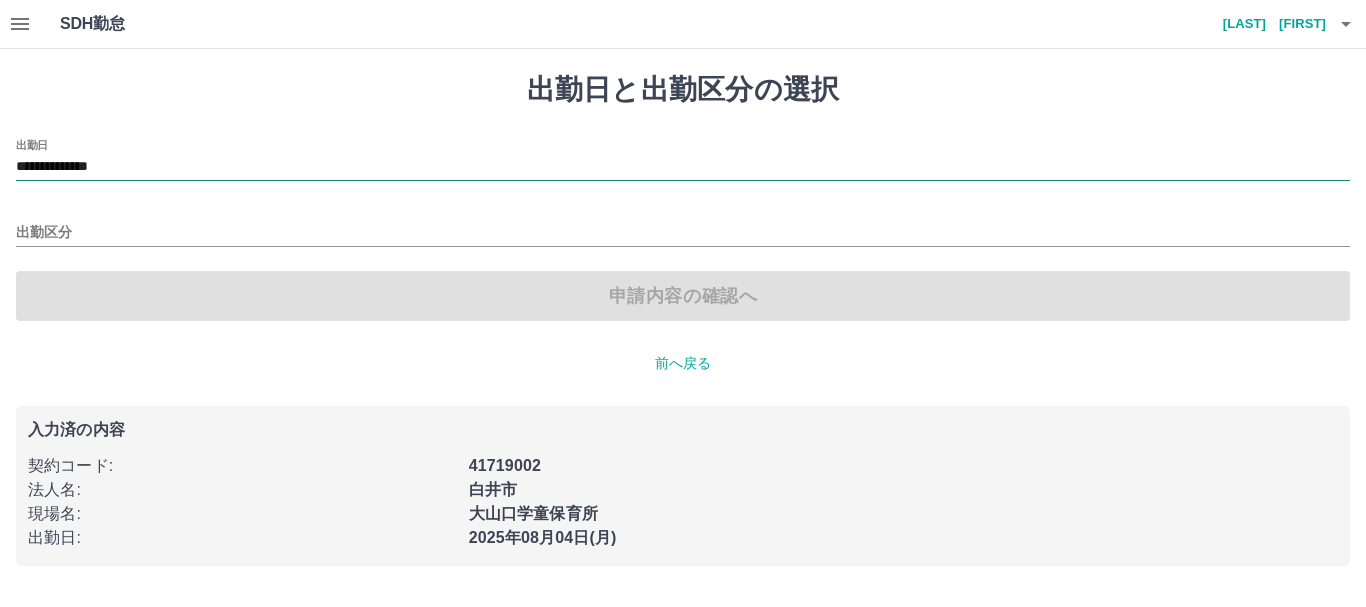 click on "**********" at bounding box center (683, 167) 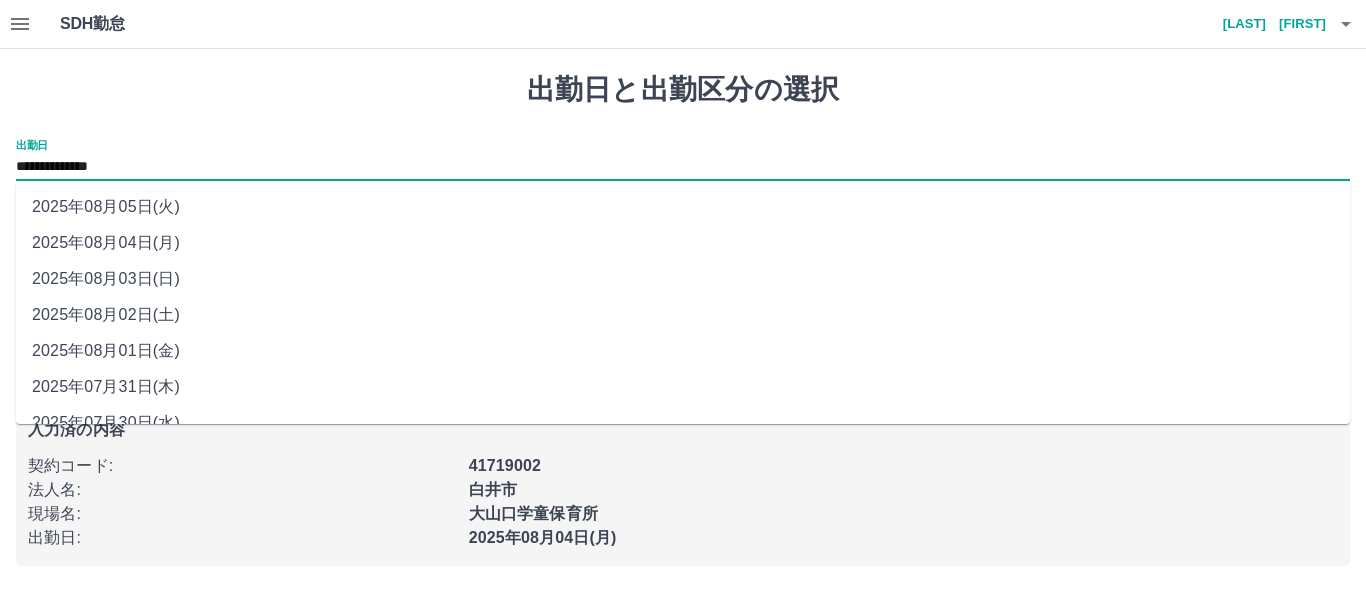 click on "2025年08月02日(土)" at bounding box center [683, 315] 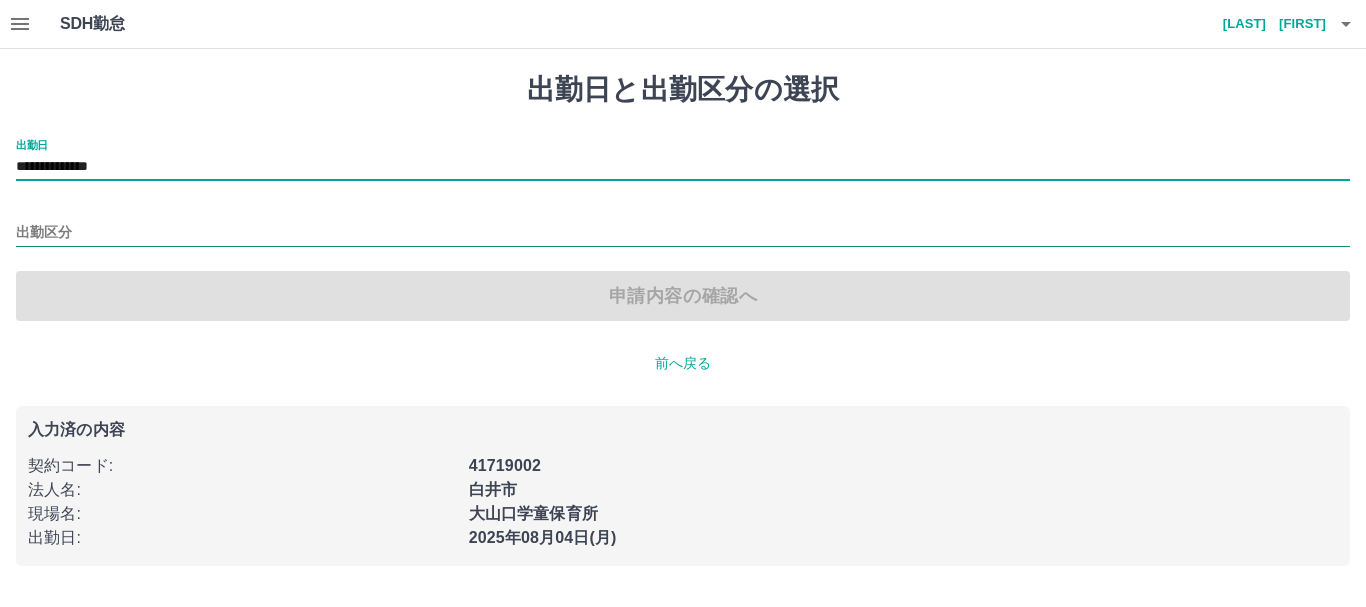 click on "出勤区分" at bounding box center (683, 233) 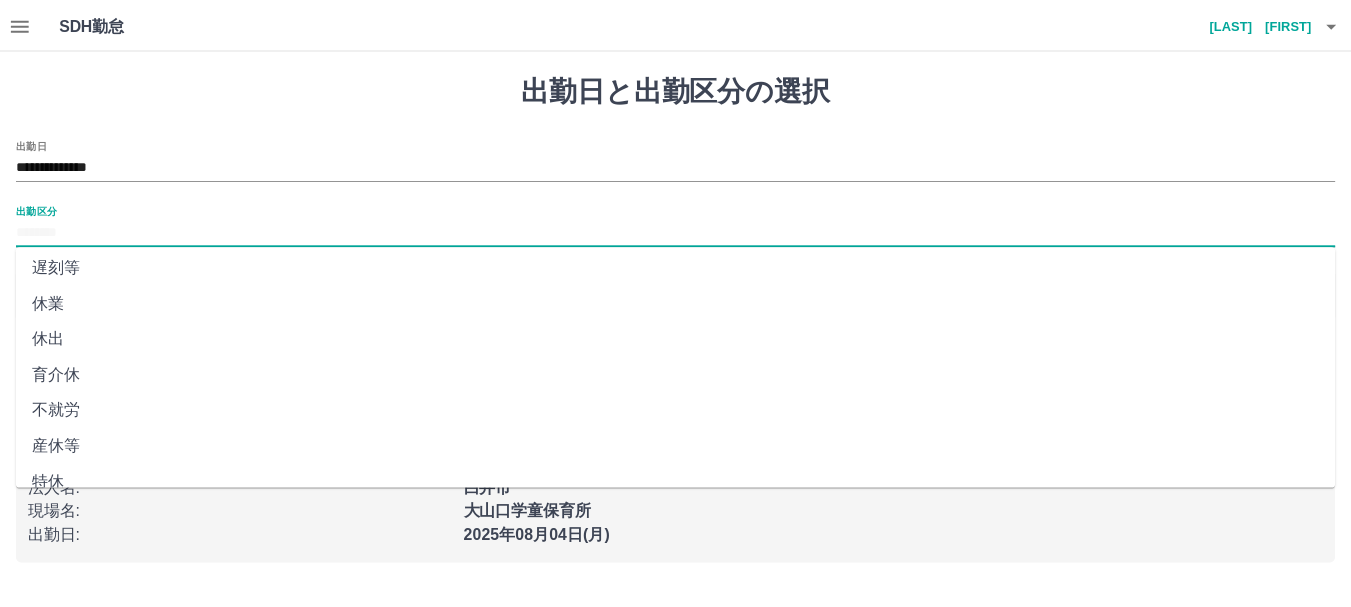 scroll, scrollTop: 121, scrollLeft: 0, axis: vertical 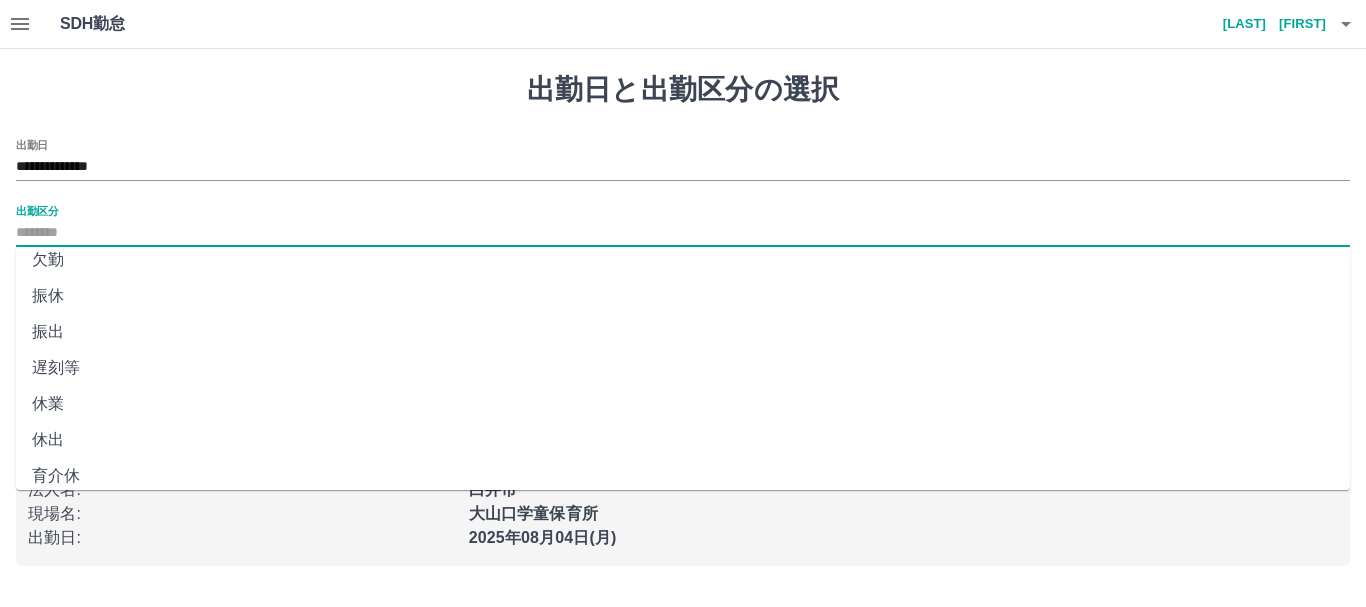 click on "振出" at bounding box center (683, 332) 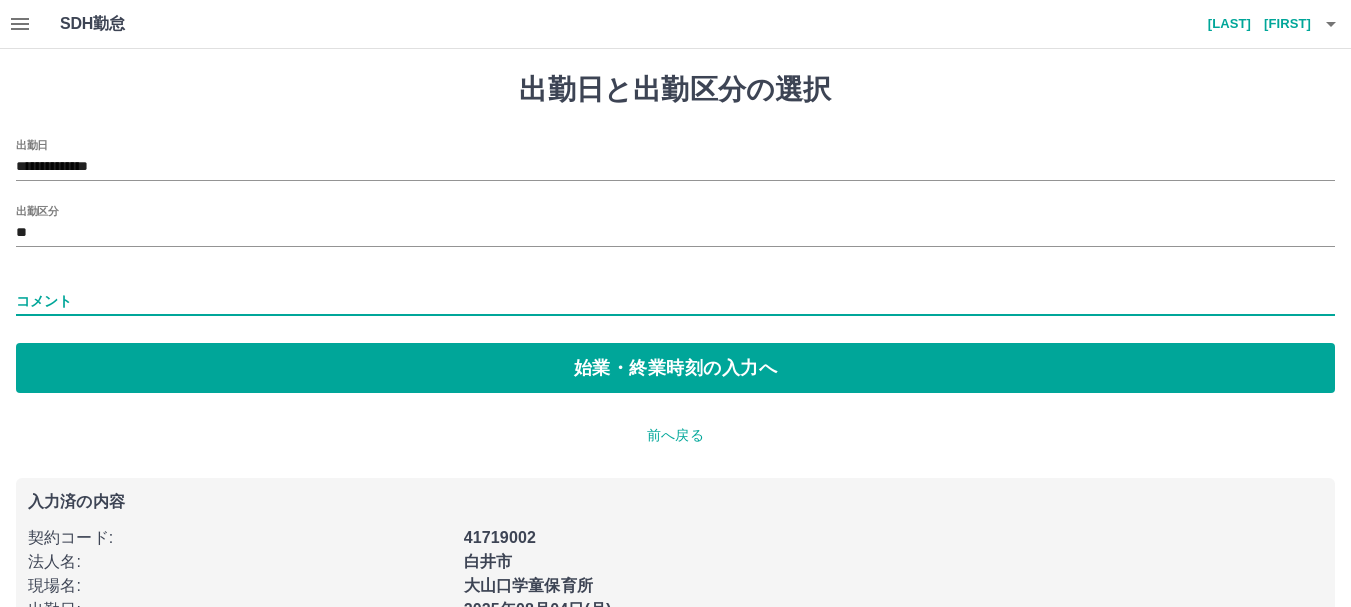 click on "コメント" at bounding box center [675, 301] 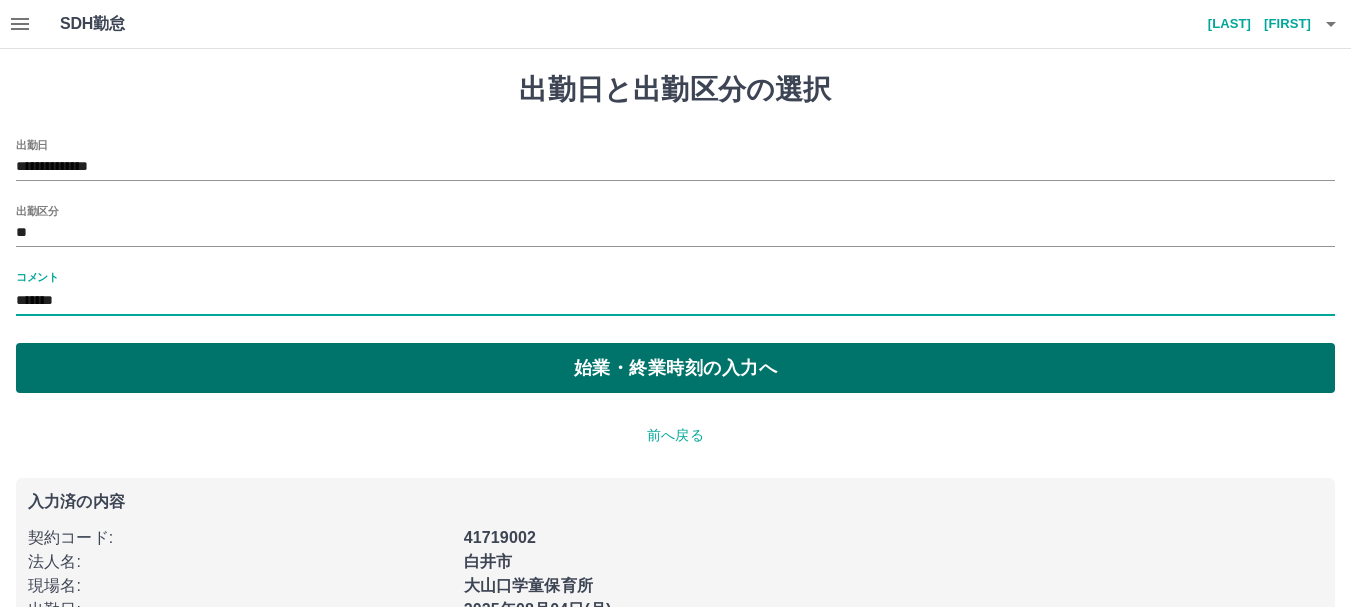type on "*******" 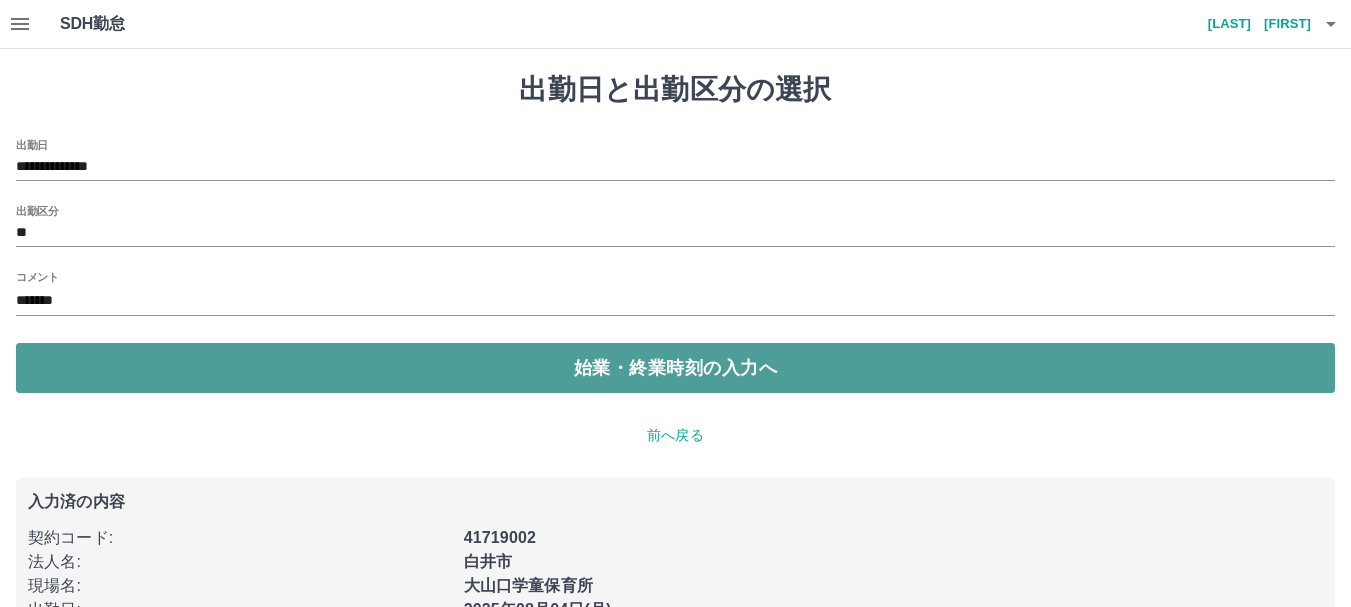 click on "始業・終業時刻の入力へ" at bounding box center [675, 368] 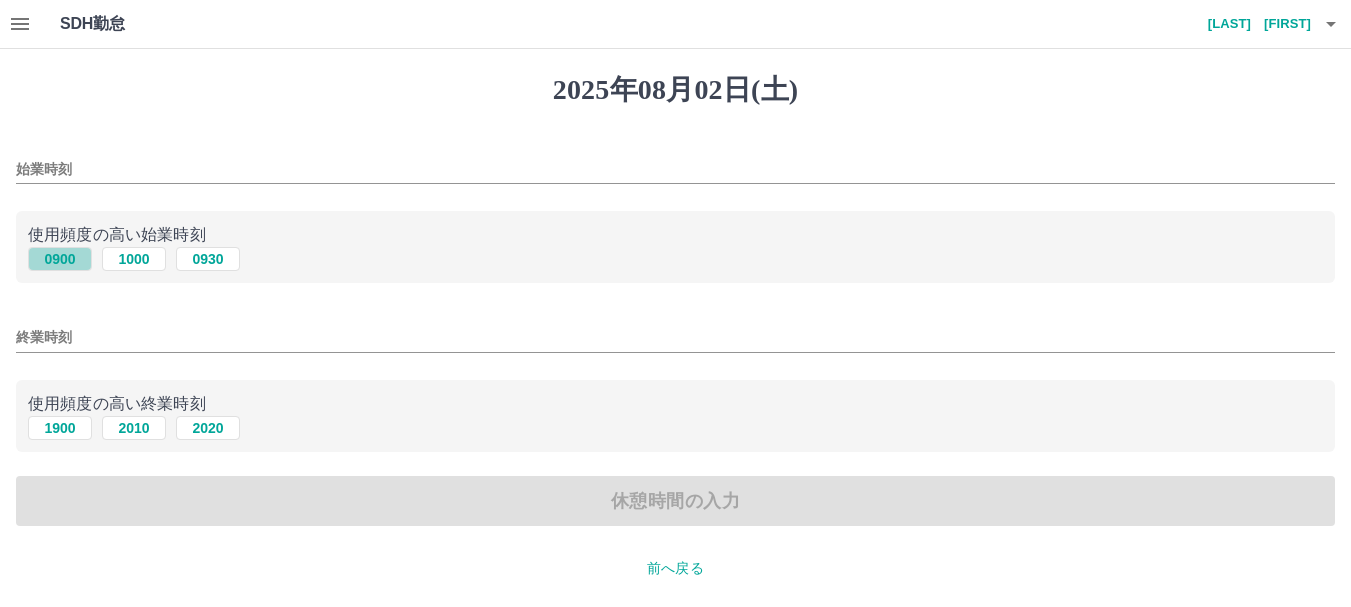 click on "0900" at bounding box center (60, 259) 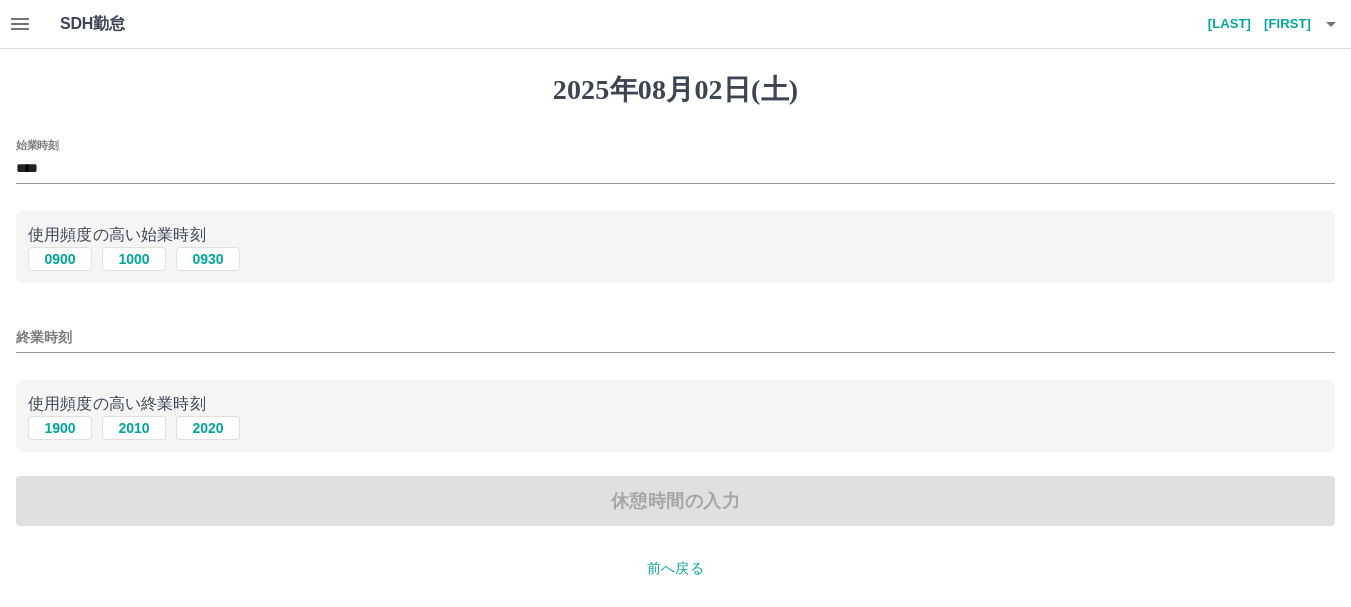 click on "終業時刻" at bounding box center [675, 331] 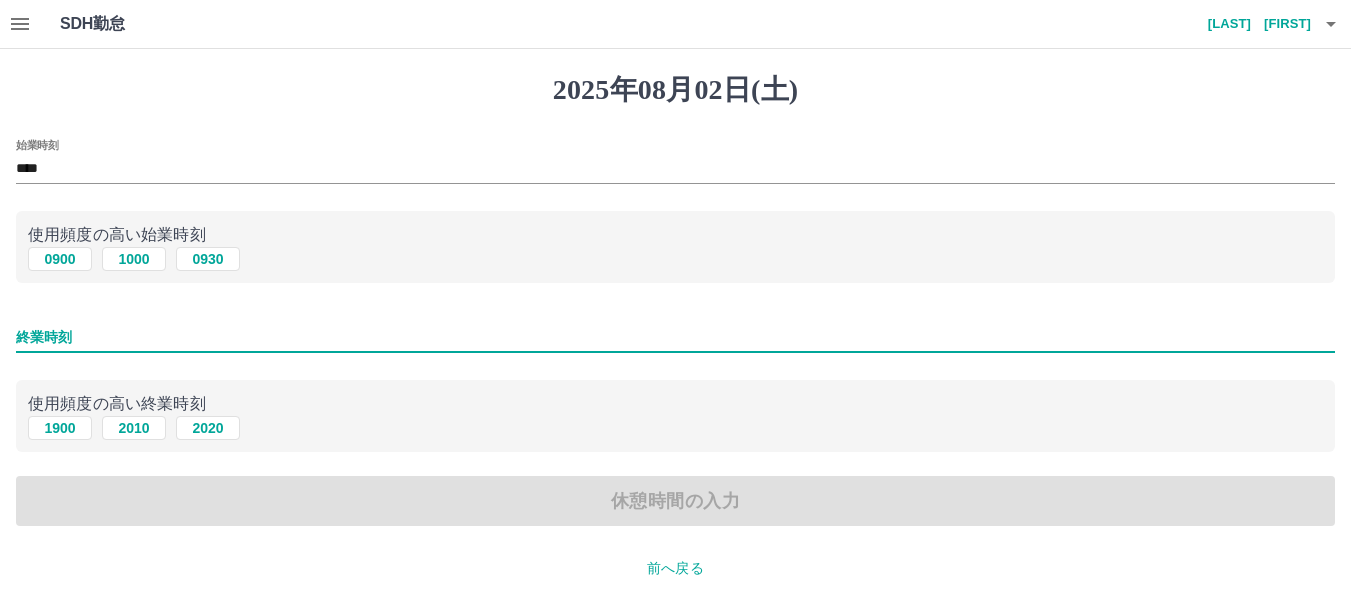 click on "終業時刻" at bounding box center (675, 337) 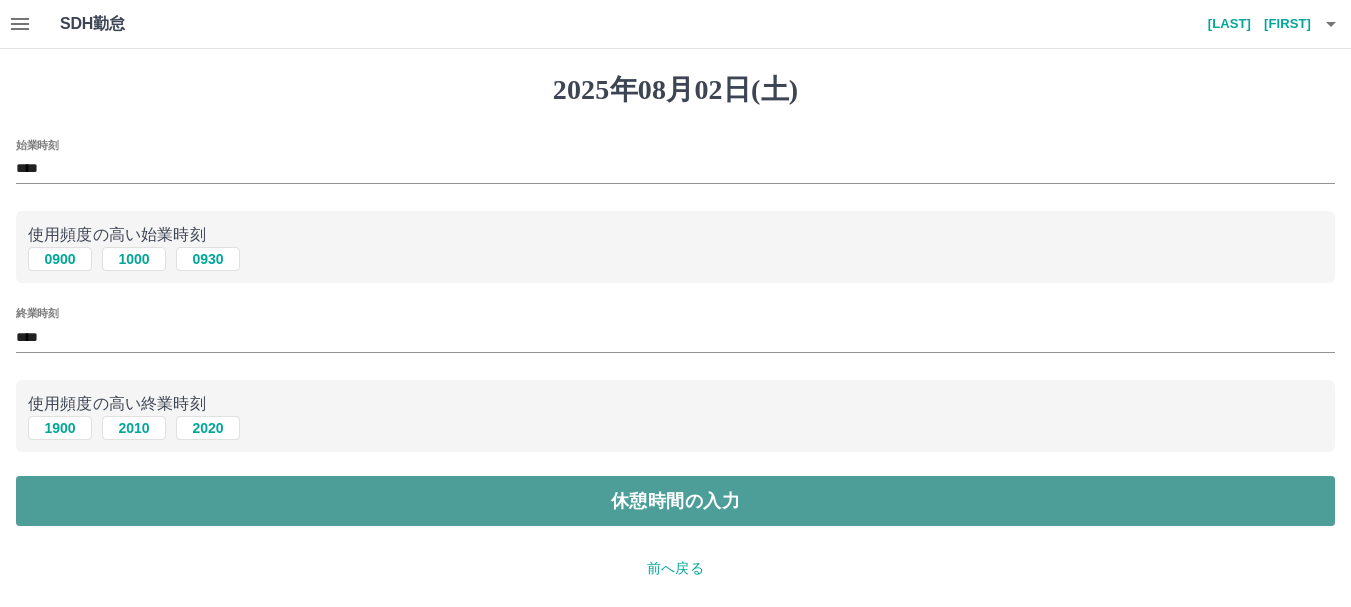 click on "休憩時間の入力" at bounding box center (675, 501) 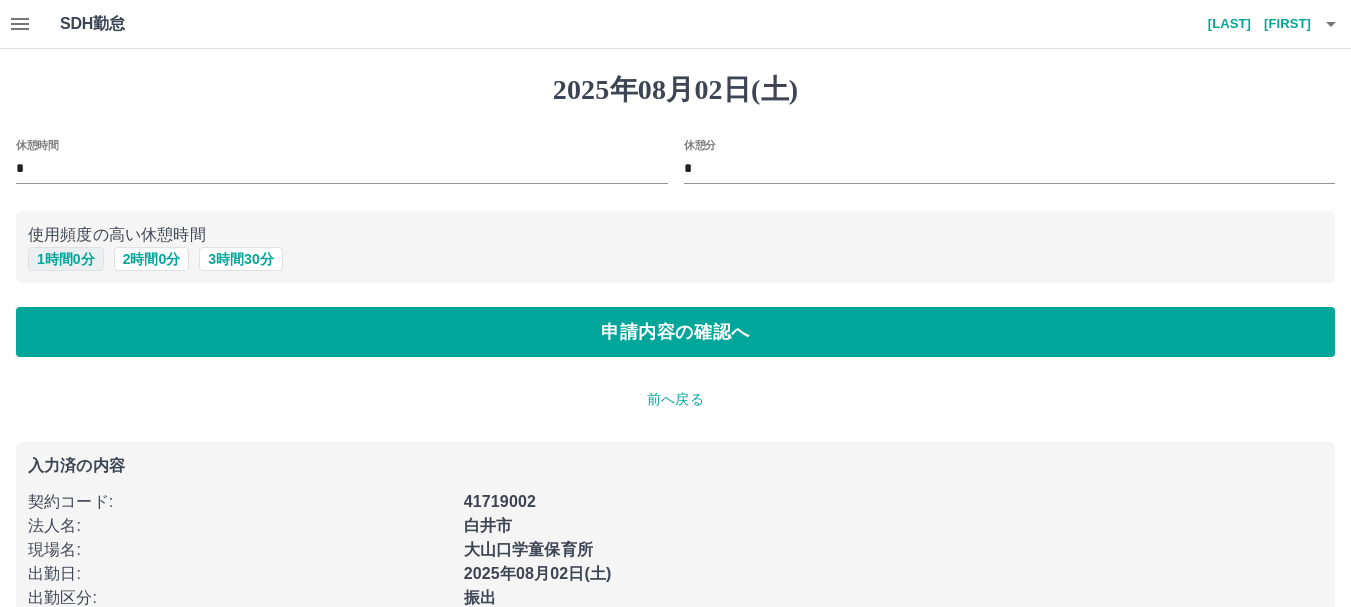 click on "1 時間 0 分" at bounding box center [66, 259] 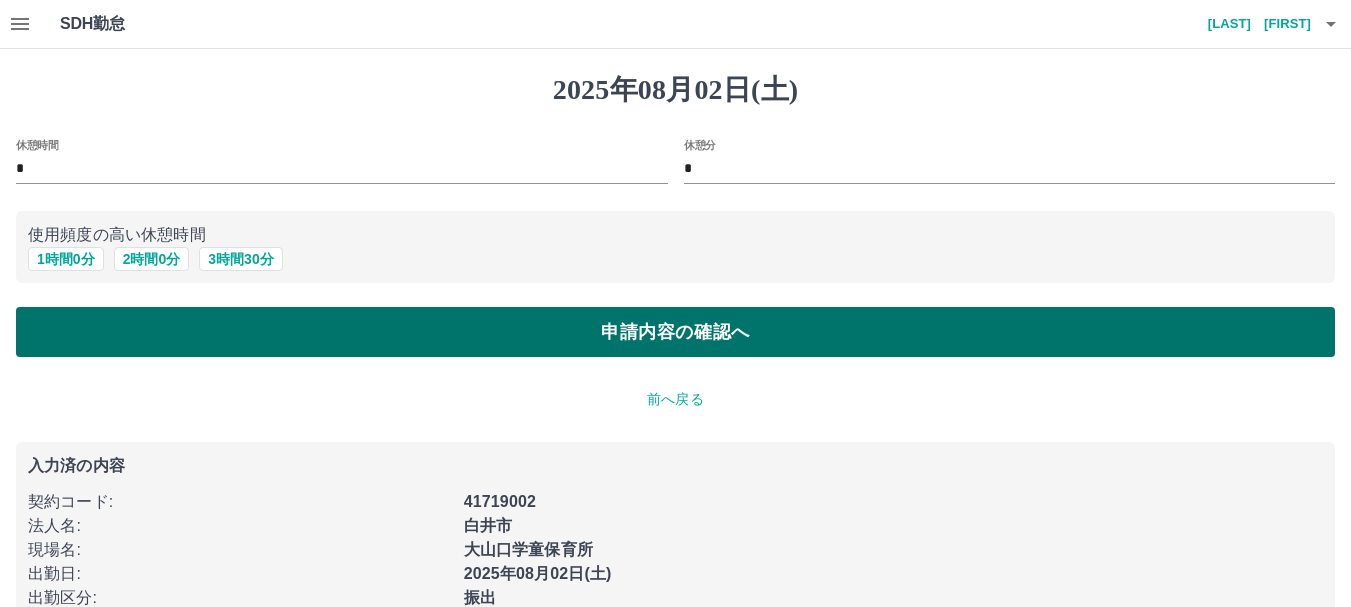 click on "申請内容の確認へ" at bounding box center [675, 332] 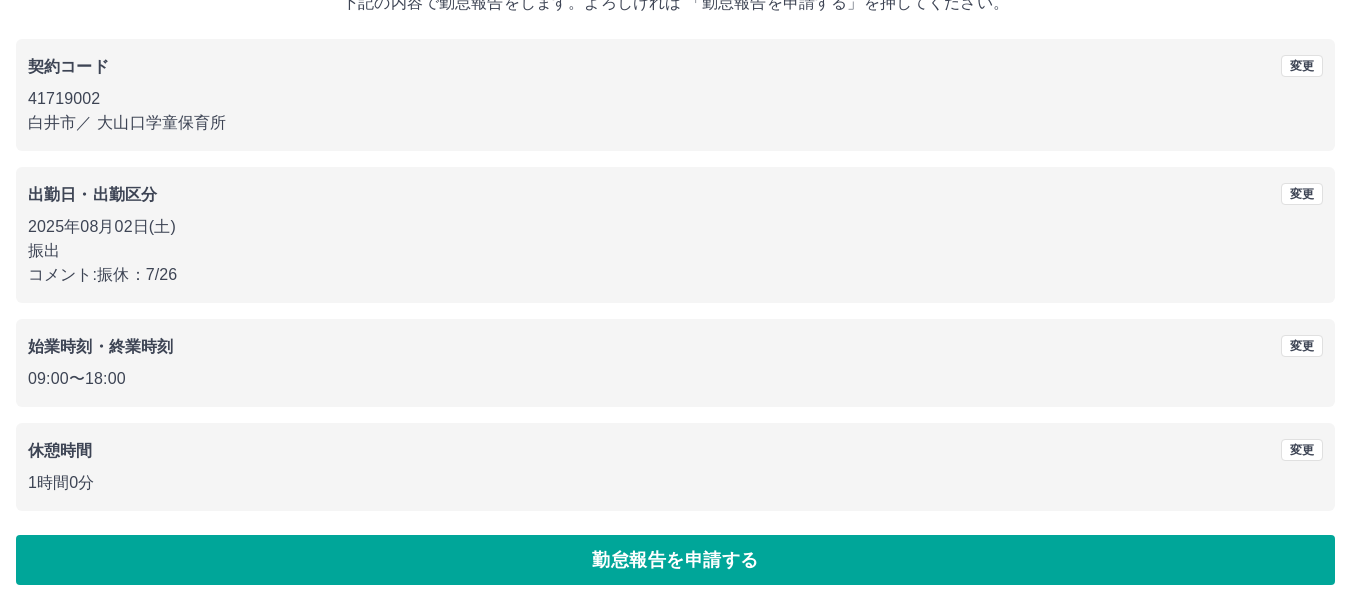 scroll, scrollTop: 142, scrollLeft: 0, axis: vertical 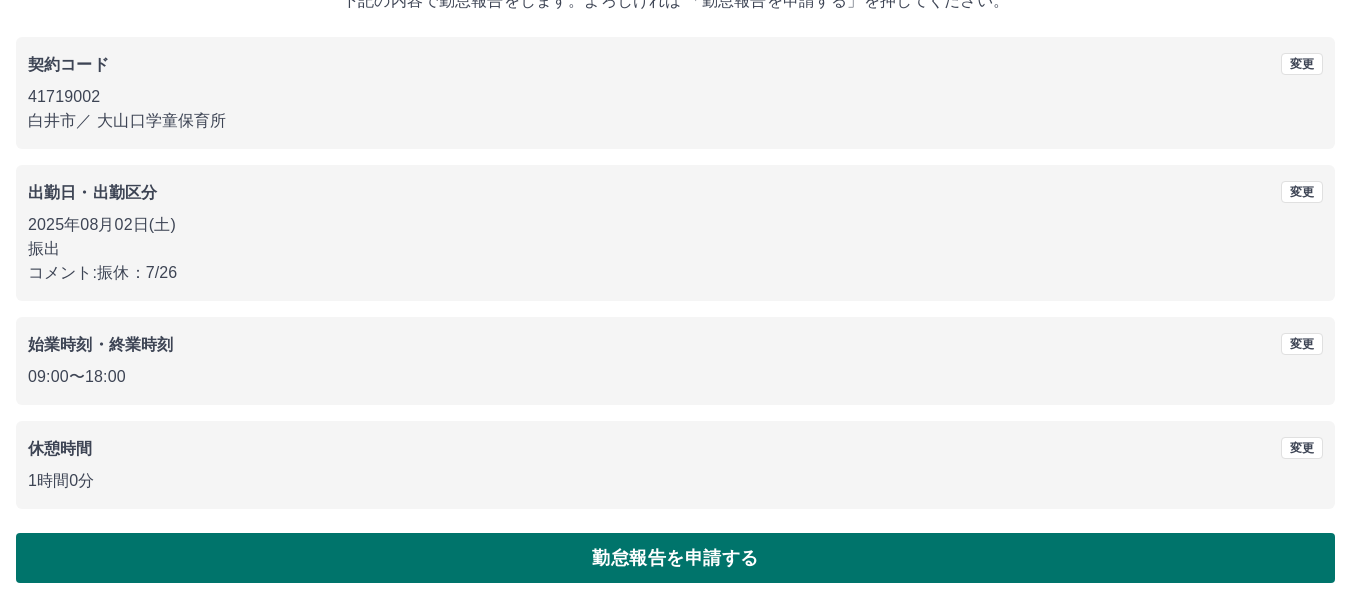 click on "勤怠報告を申請する" at bounding box center (675, 558) 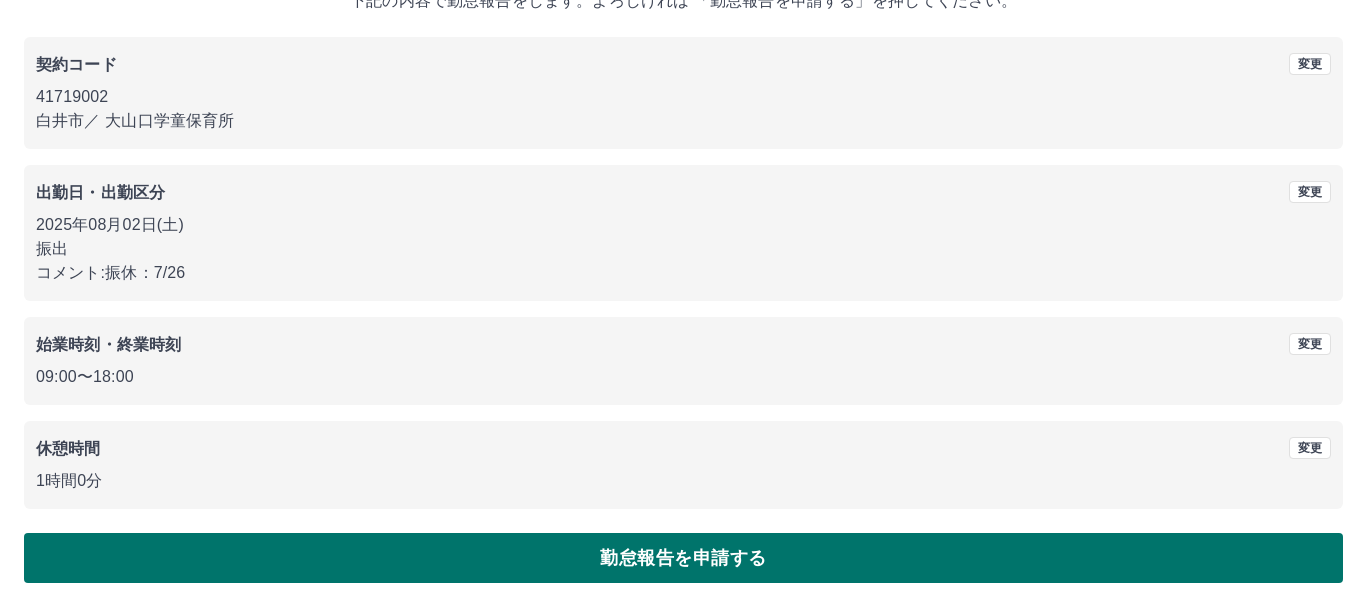 scroll, scrollTop: 0, scrollLeft: 0, axis: both 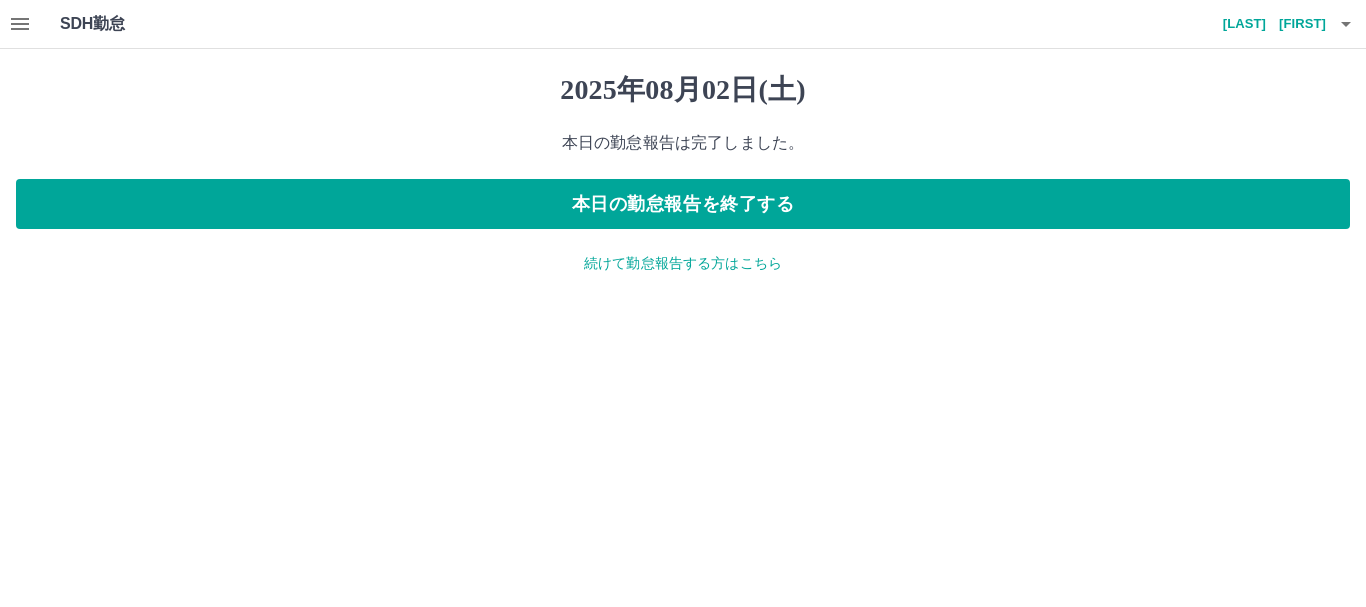 click on "続けて勤怠報告する方はこちら" at bounding box center [683, 263] 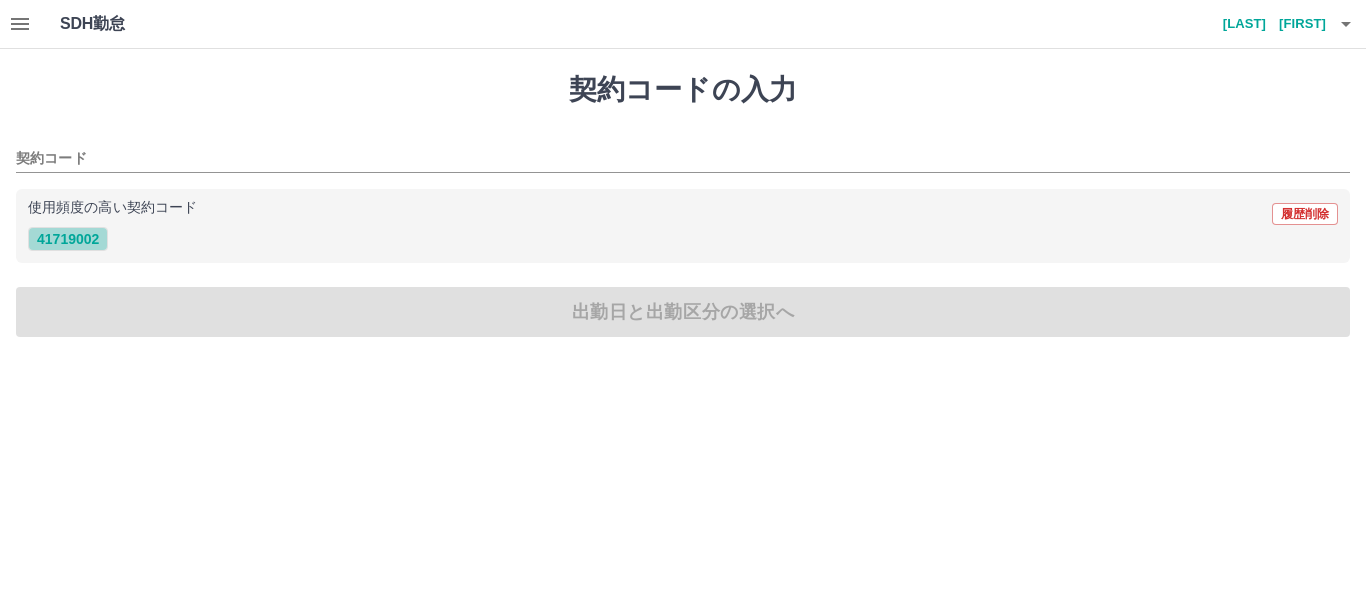 click on "41719002" at bounding box center (68, 239) 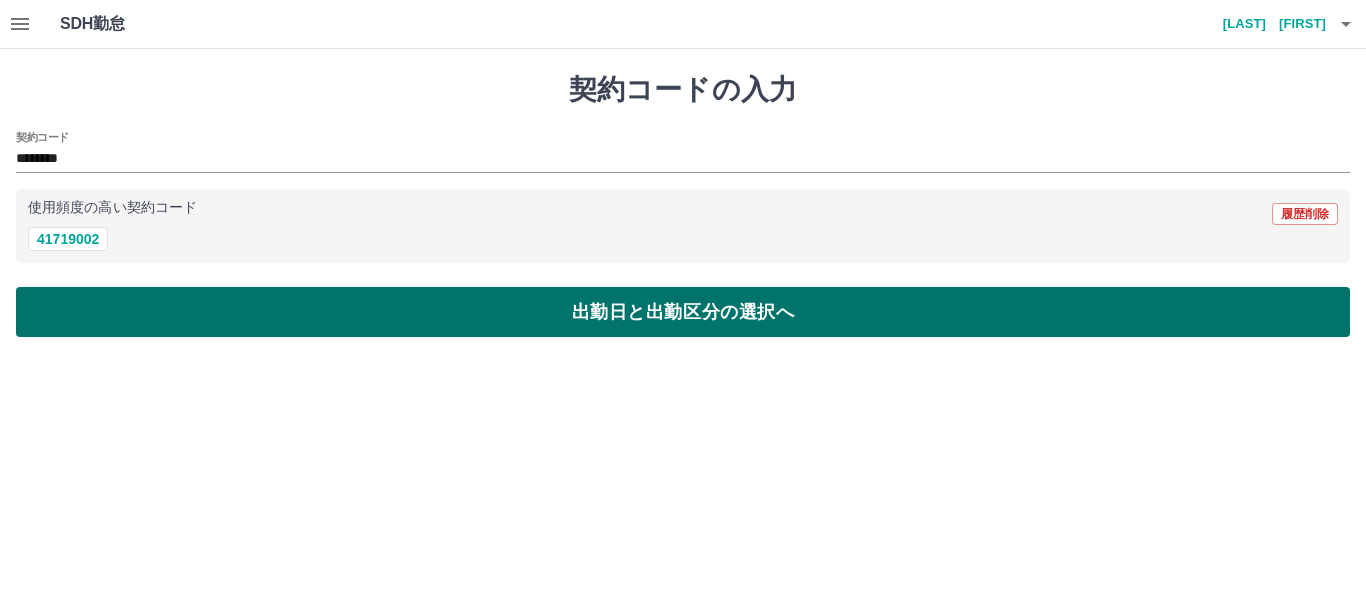 click on "出勤日と出勤区分の選択へ" at bounding box center [683, 312] 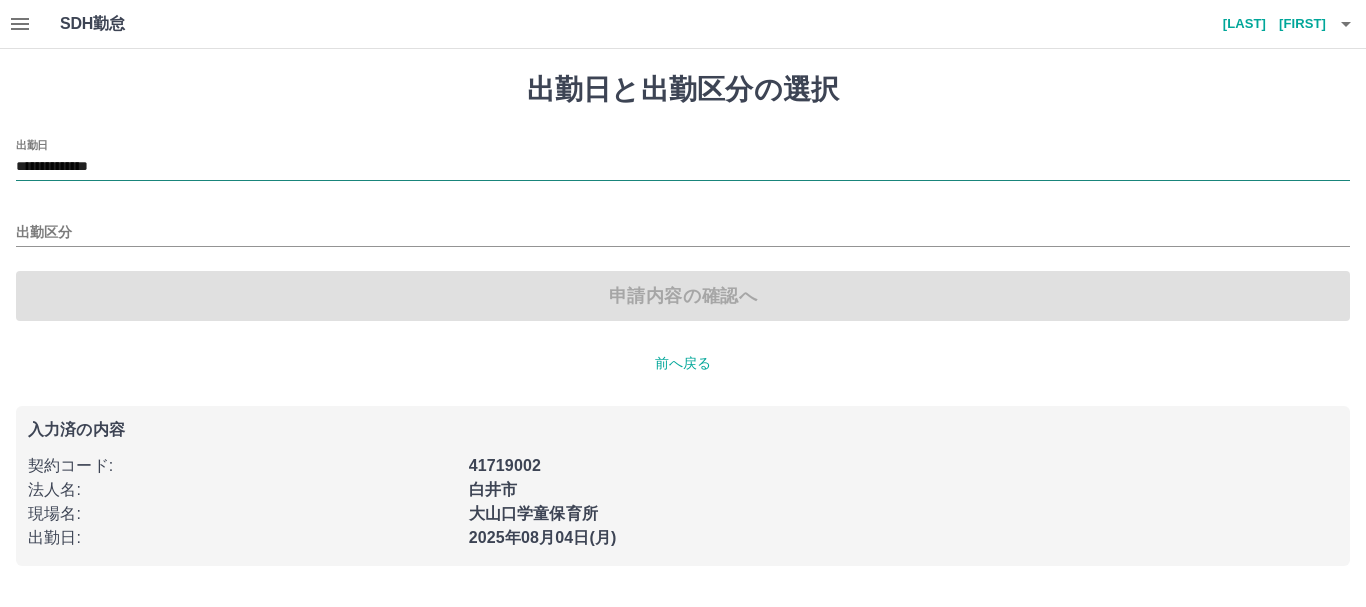 click on "**********" at bounding box center (683, 167) 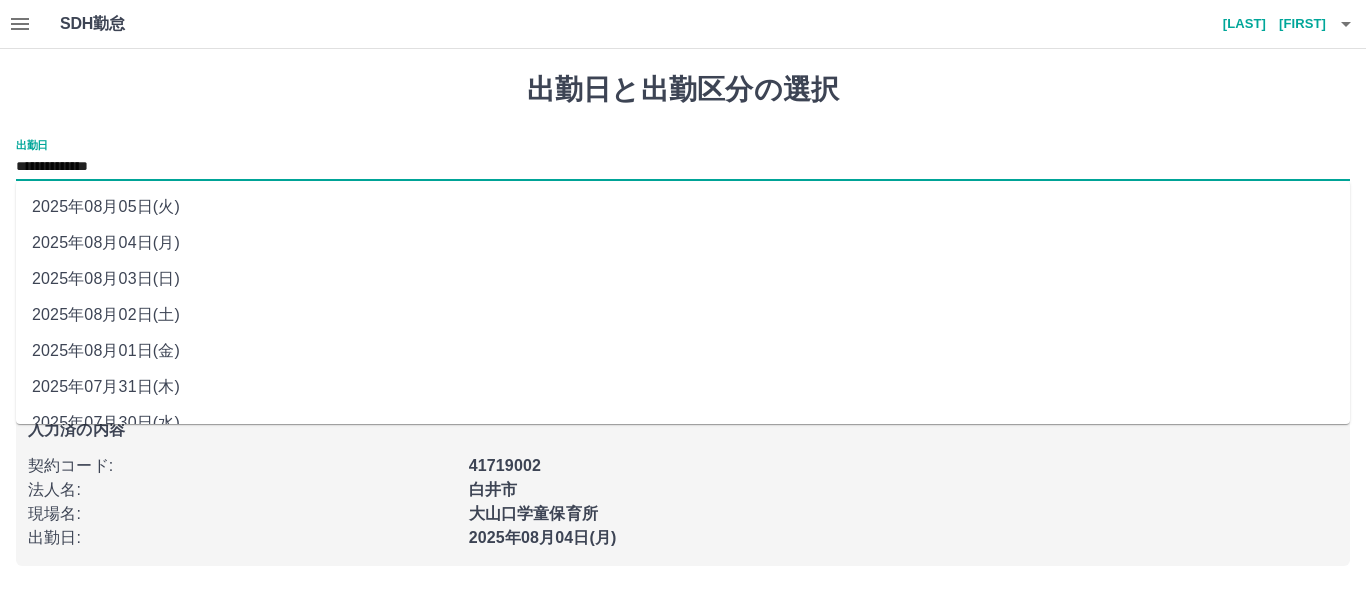 click on "2025年08月03日(日)" at bounding box center (683, 279) 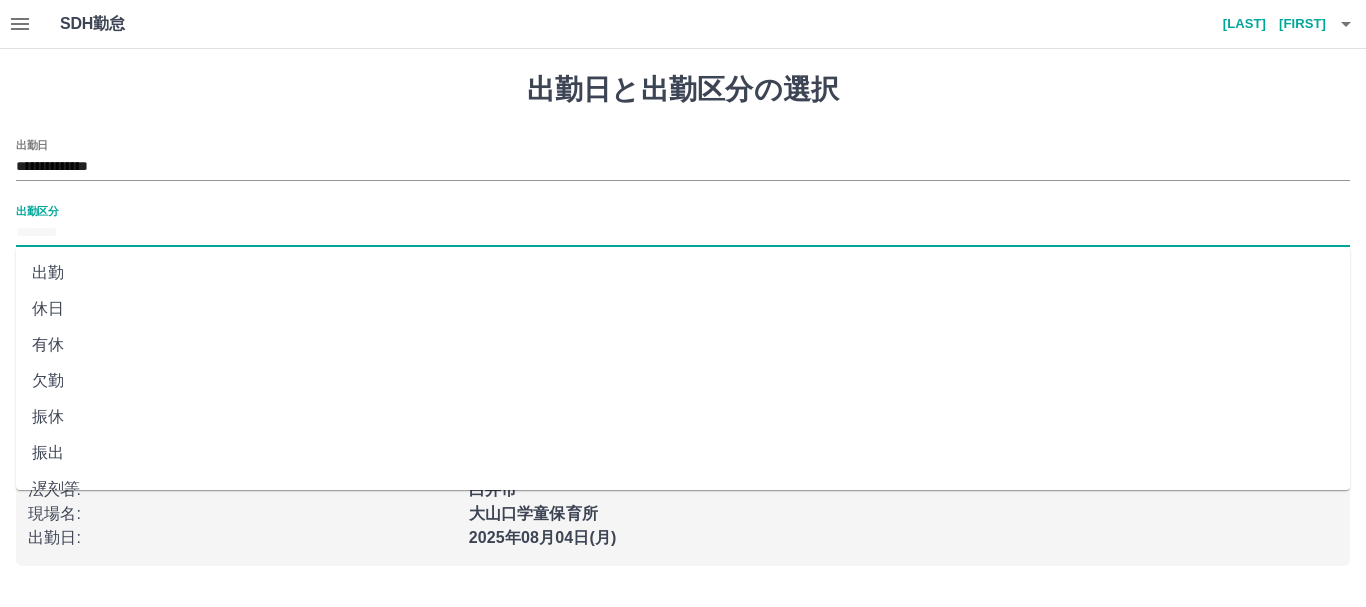 click on "出勤区分" at bounding box center (683, 233) 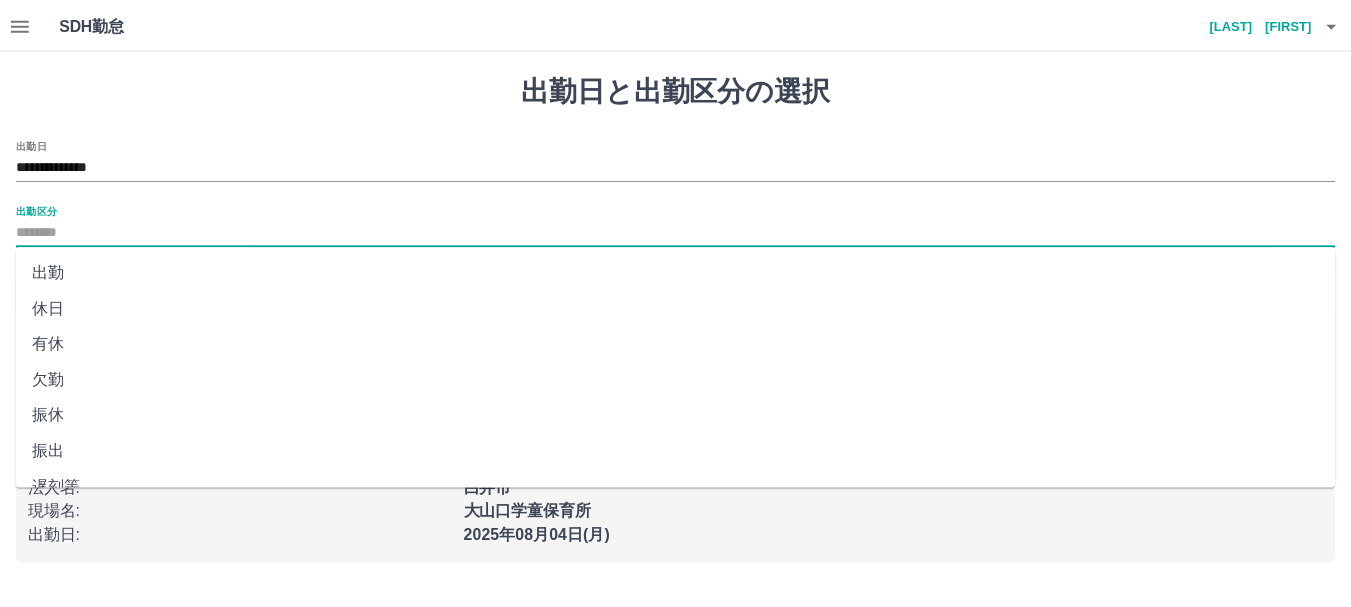 scroll, scrollTop: 421, scrollLeft: 0, axis: vertical 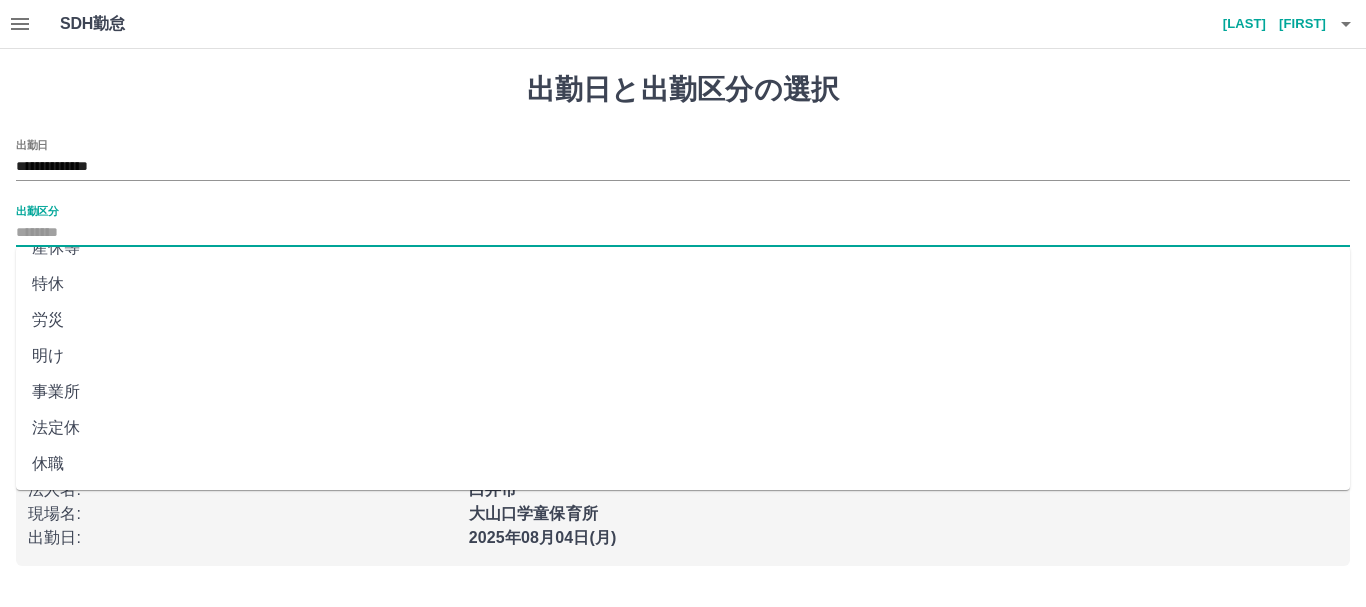 click on "法定休" at bounding box center (683, 428) 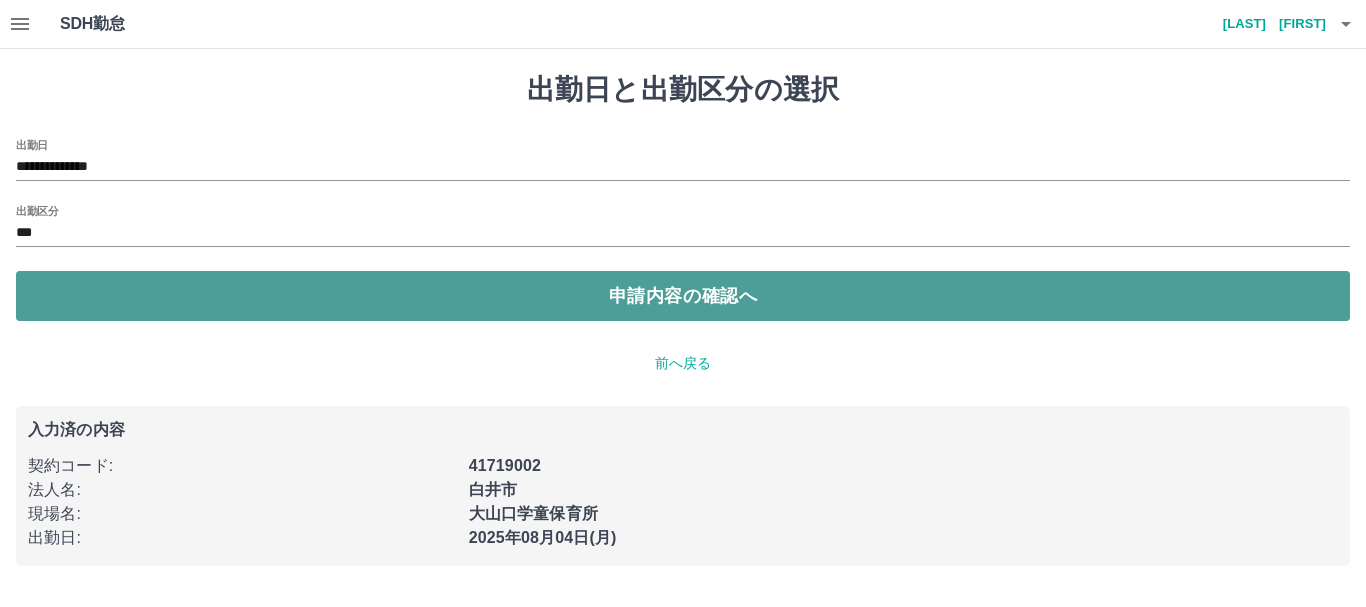 click on "申請内容の確認へ" at bounding box center [683, 296] 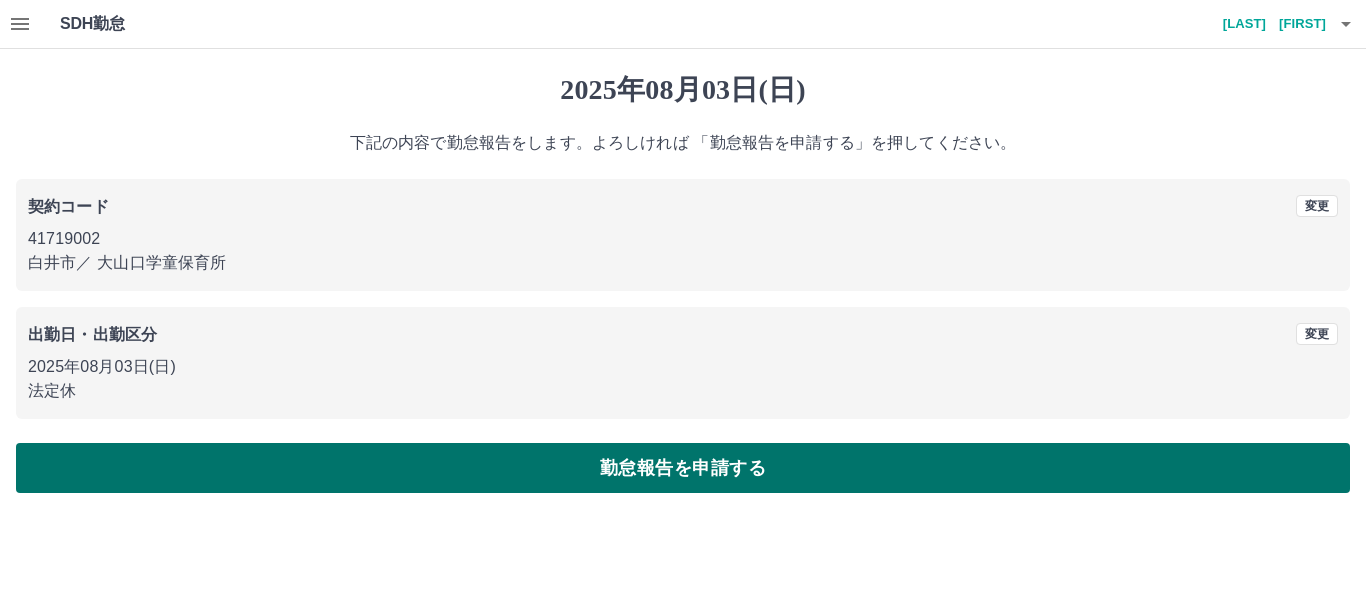 click on "勤怠報告を申請する" at bounding box center [683, 468] 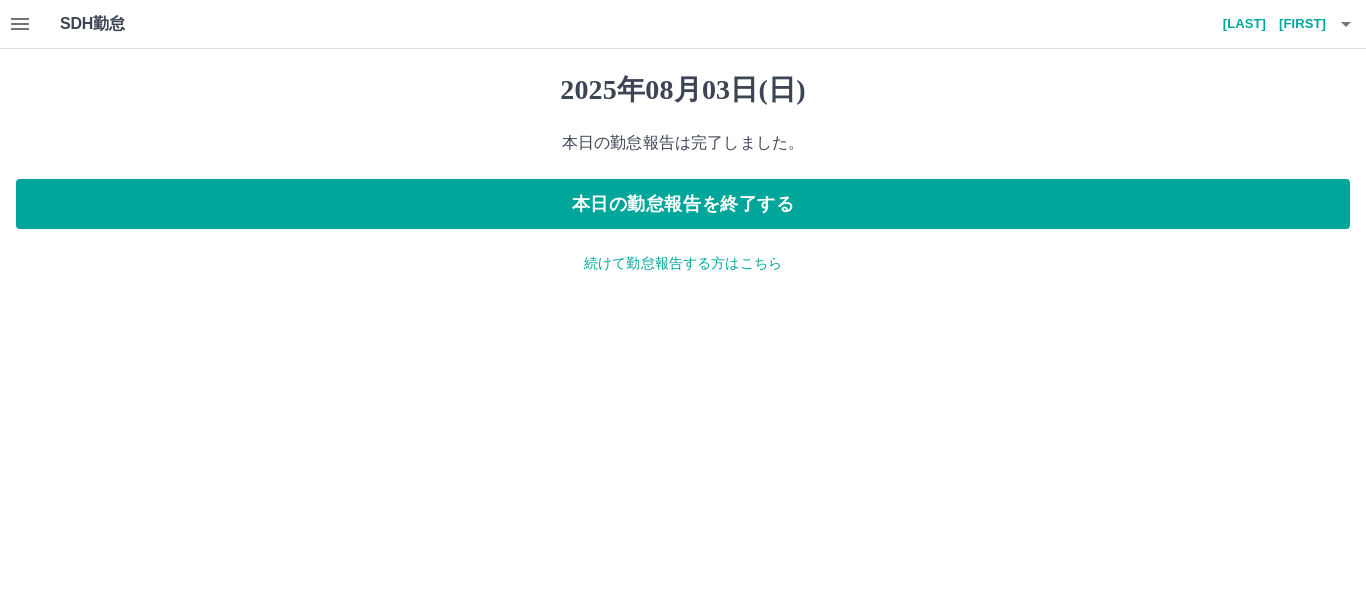click on "続けて勤怠報告する方はこちら" at bounding box center (683, 263) 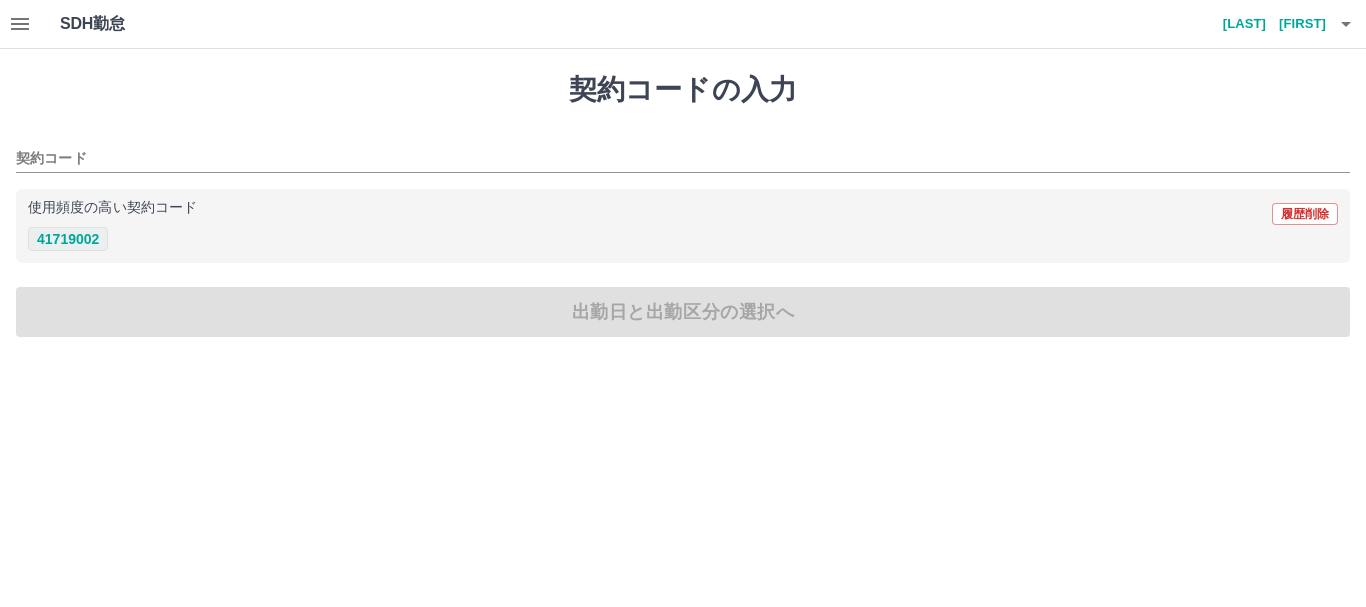click on "41719002" at bounding box center (68, 239) 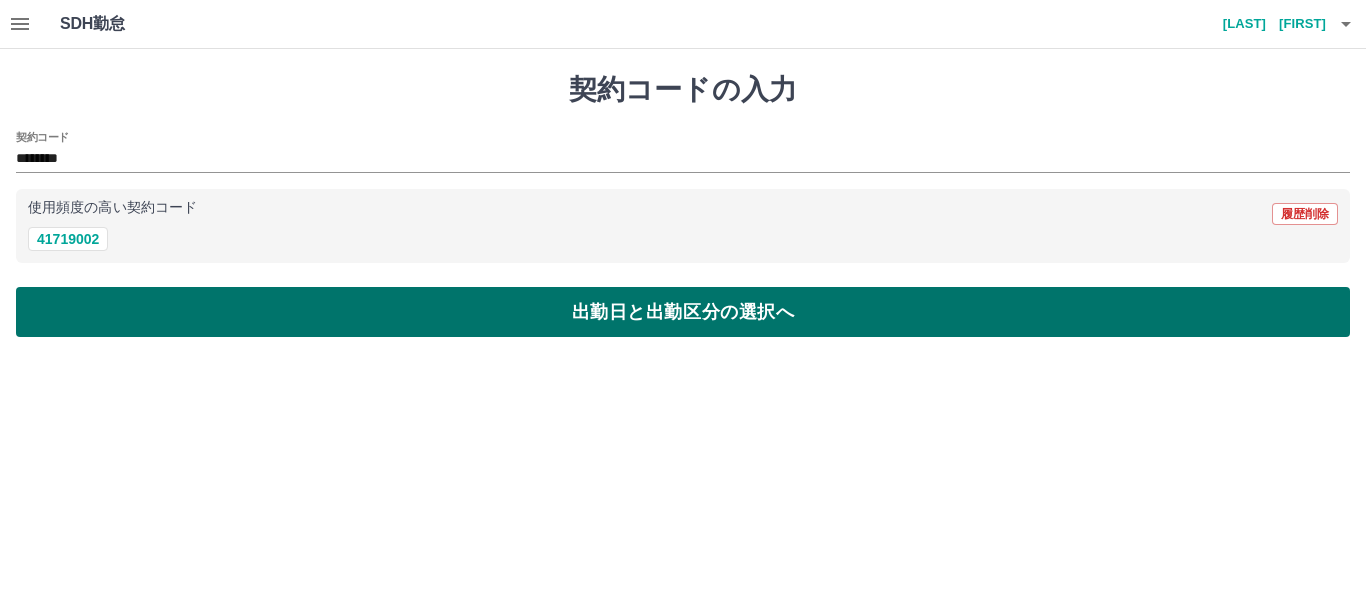 click on "出勤日と出勤区分の選択へ" at bounding box center (683, 312) 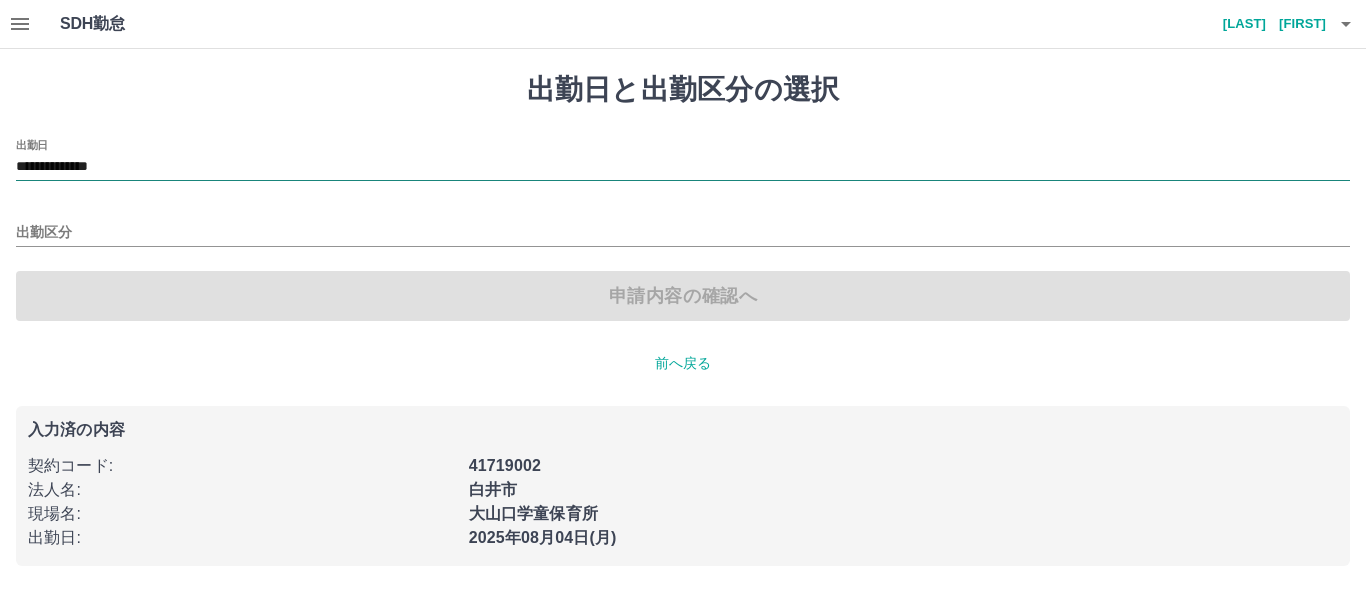 click on "**********" at bounding box center (683, 167) 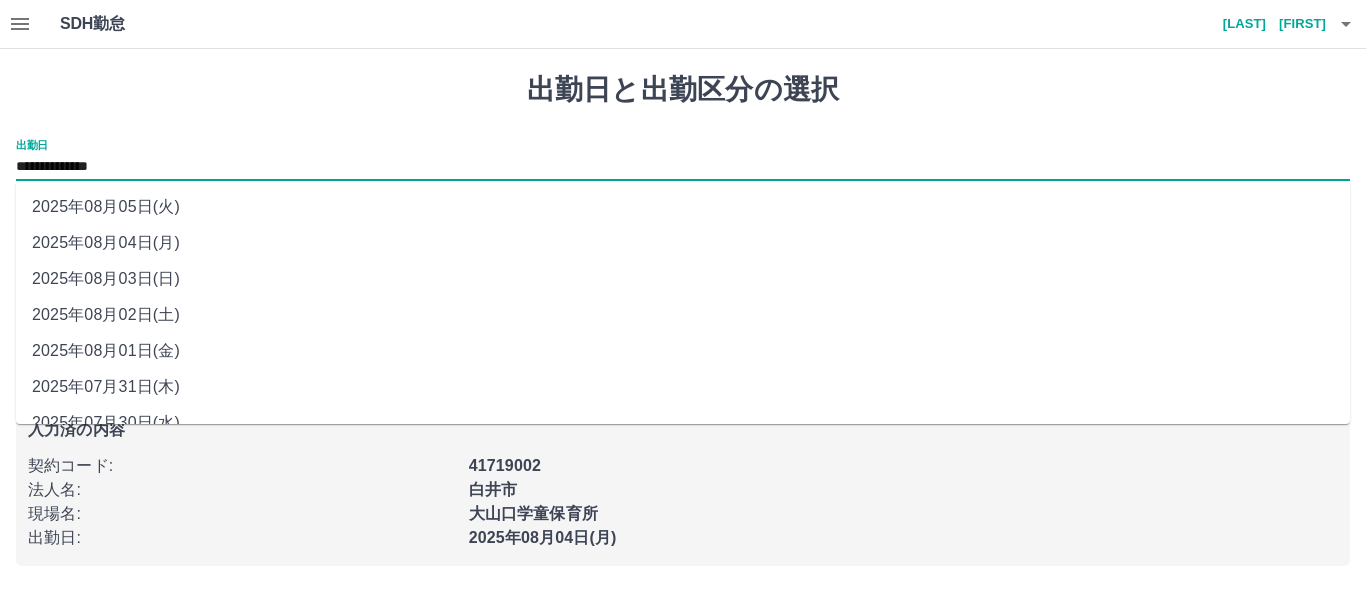 click on "2025年08月01日(金)" at bounding box center [683, 351] 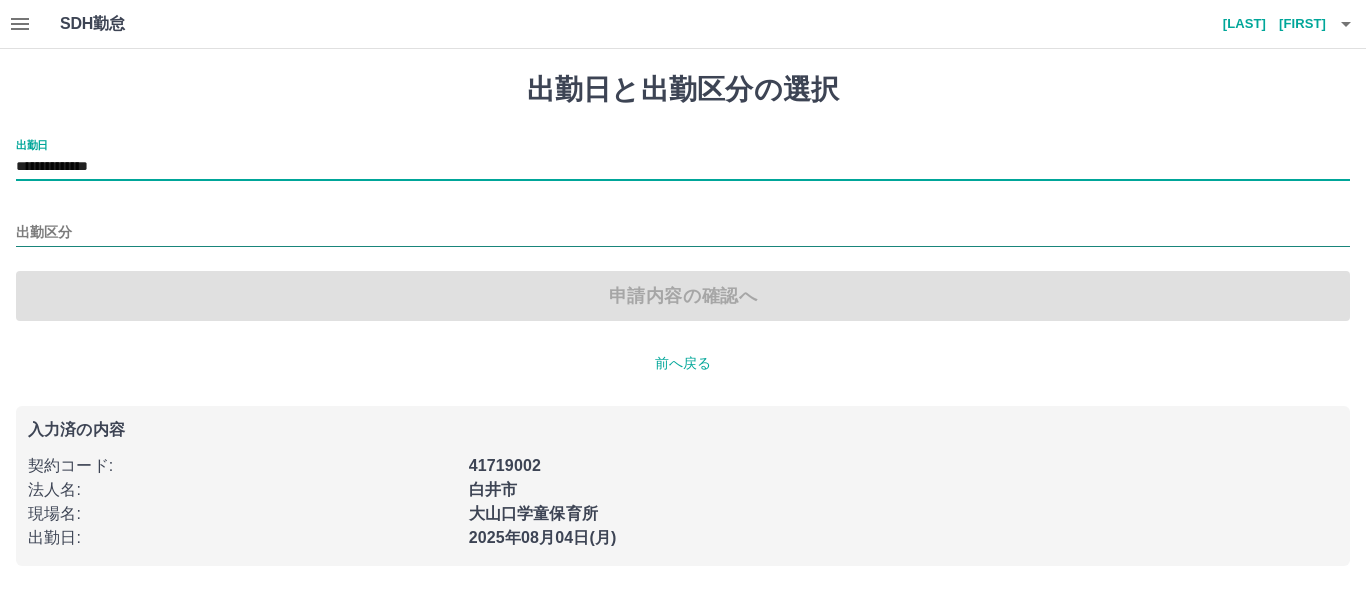 click on "出勤区分" at bounding box center [683, 233] 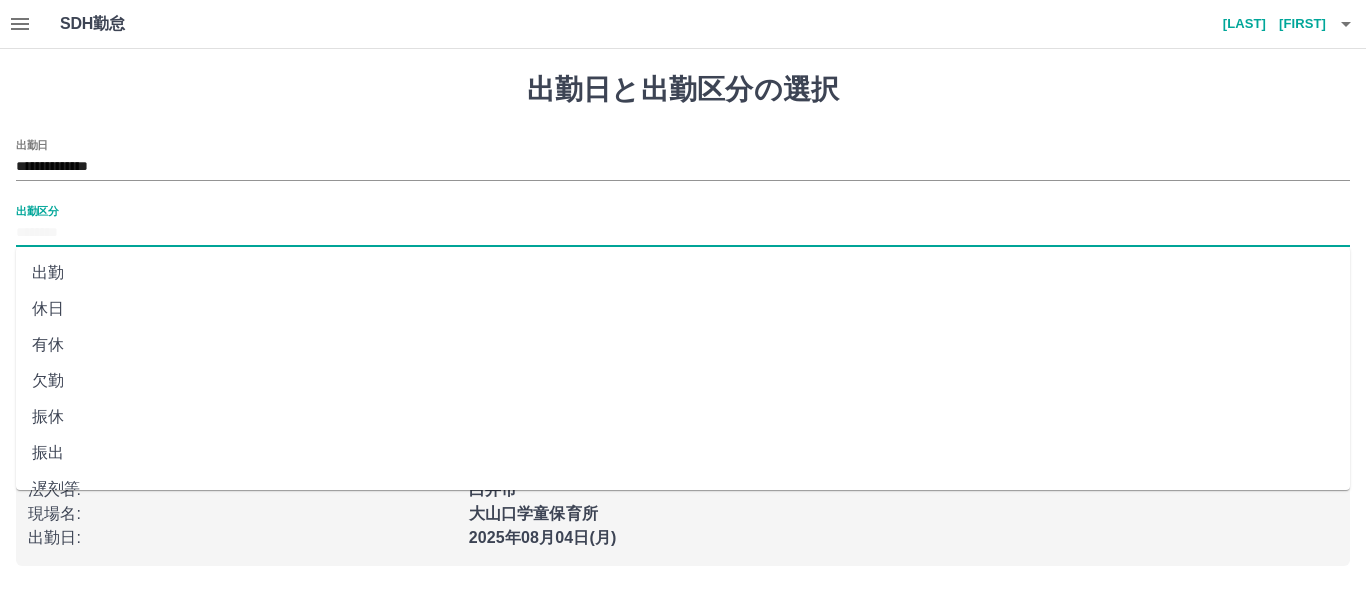 click on "出勤" at bounding box center [683, 273] 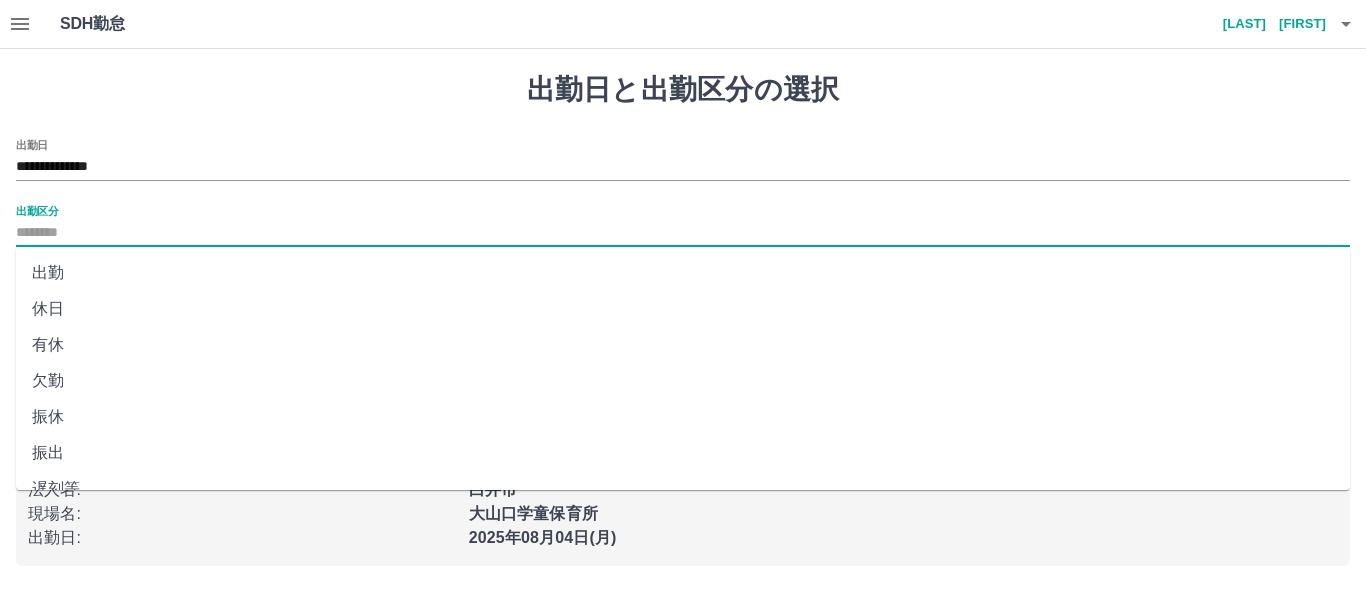 type on "**" 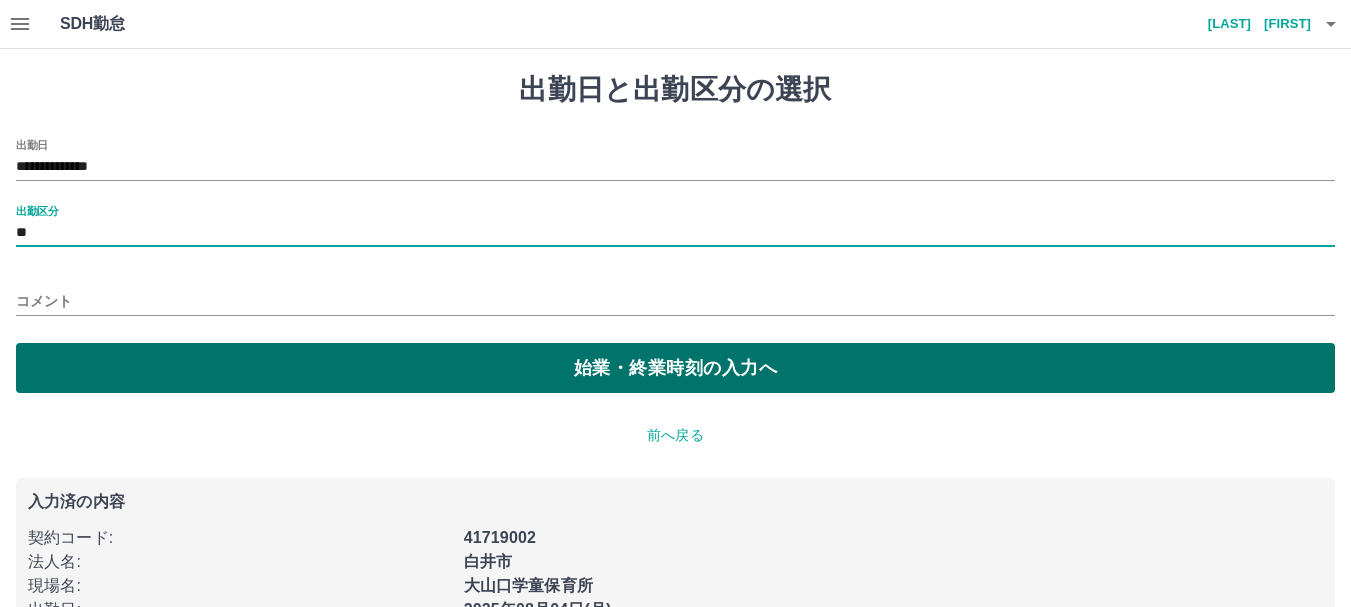 click on "始業・終業時刻の入力へ" at bounding box center [675, 368] 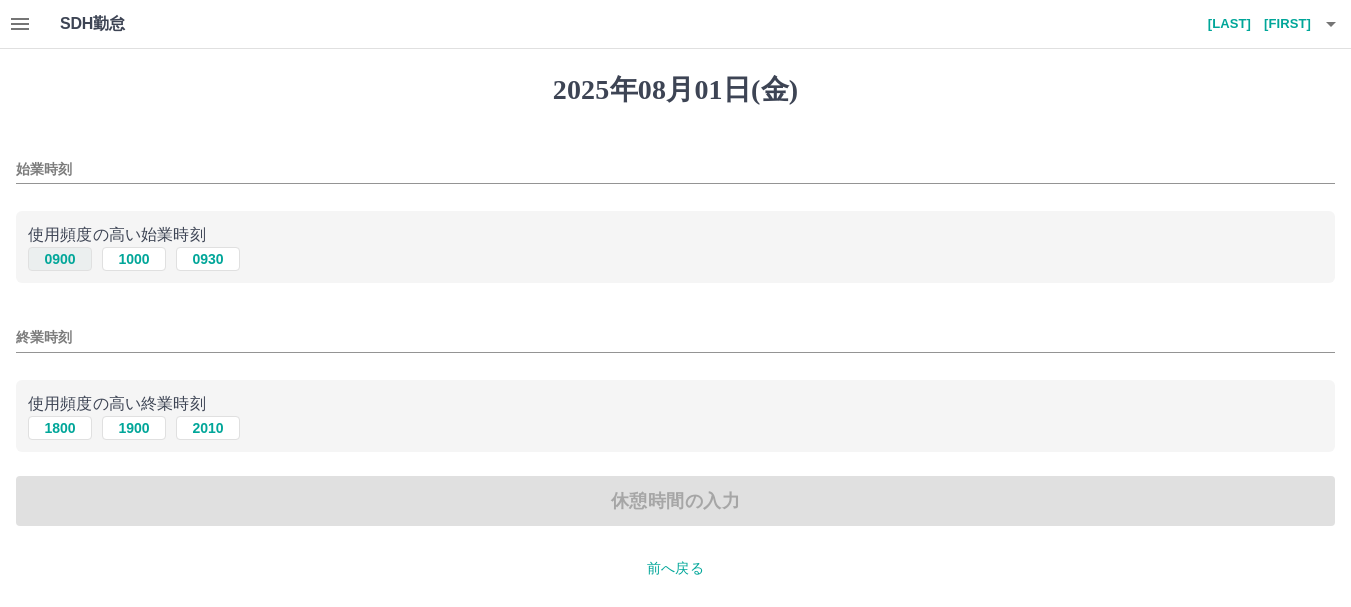 click on "0900" at bounding box center (60, 259) 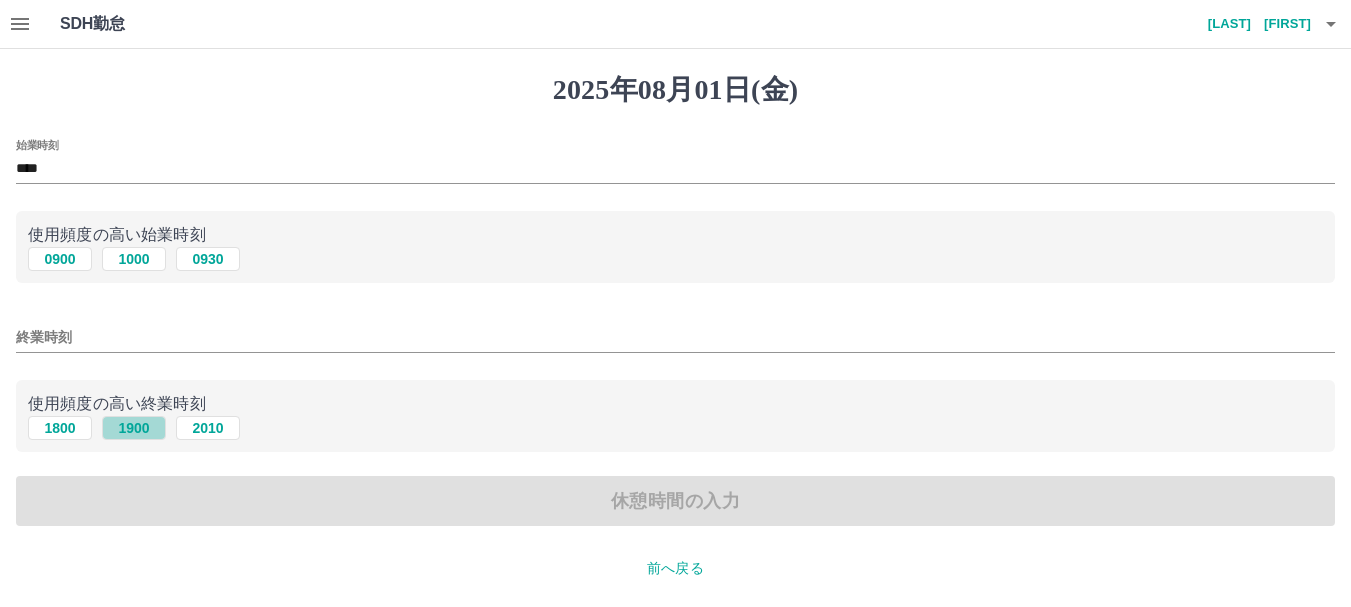 click on "1900" at bounding box center [134, 428] 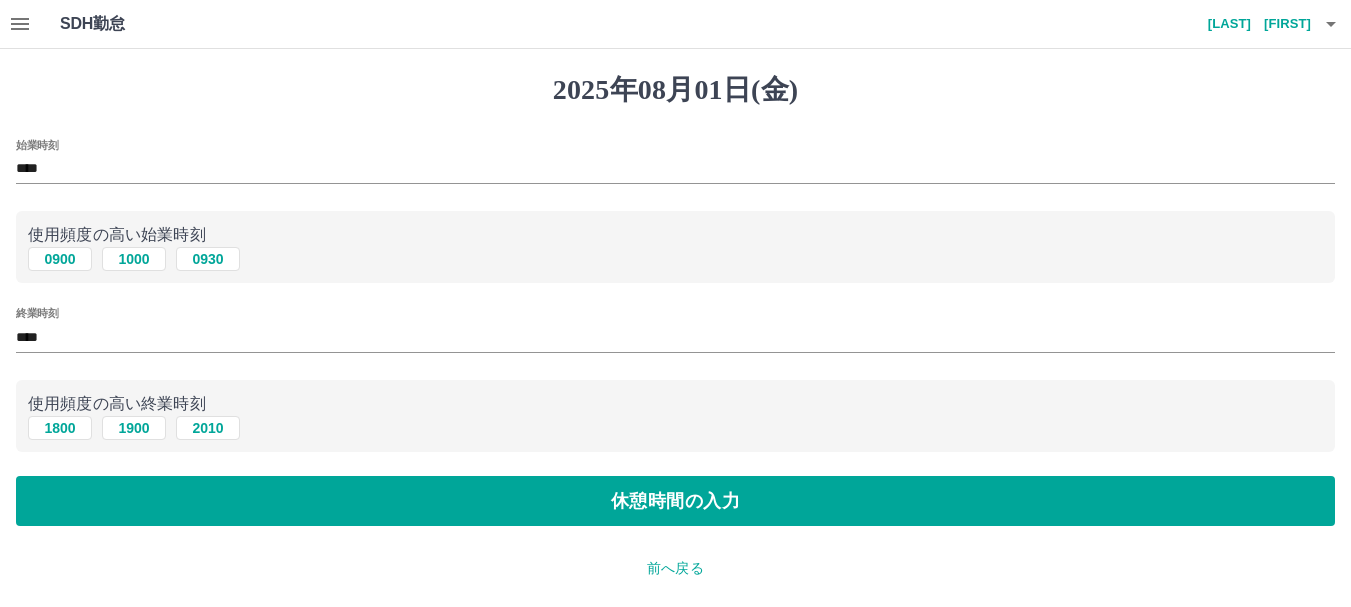 click on "****" at bounding box center [675, 337] 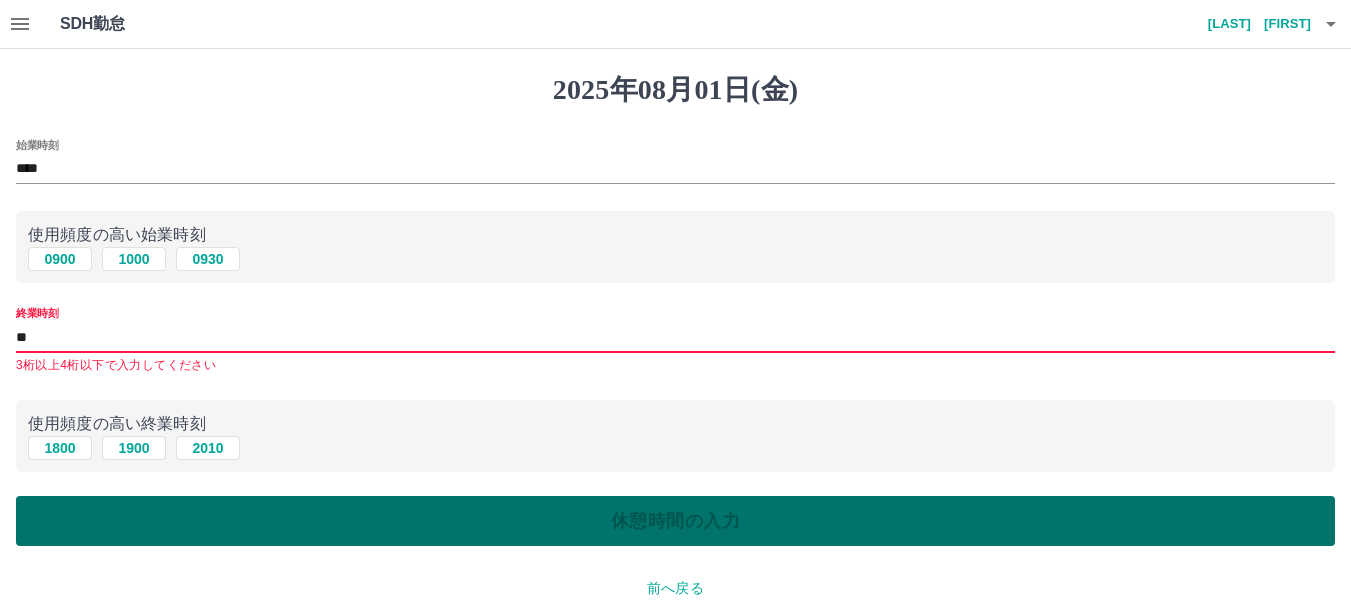 type on "*" 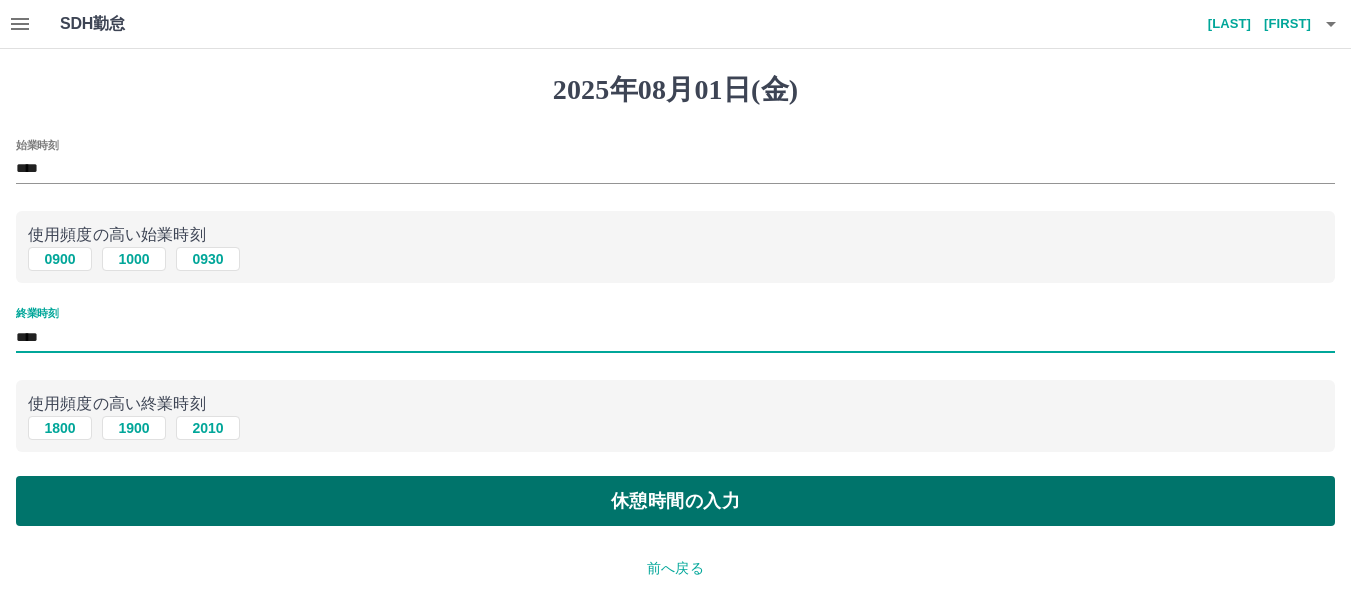 type on "****" 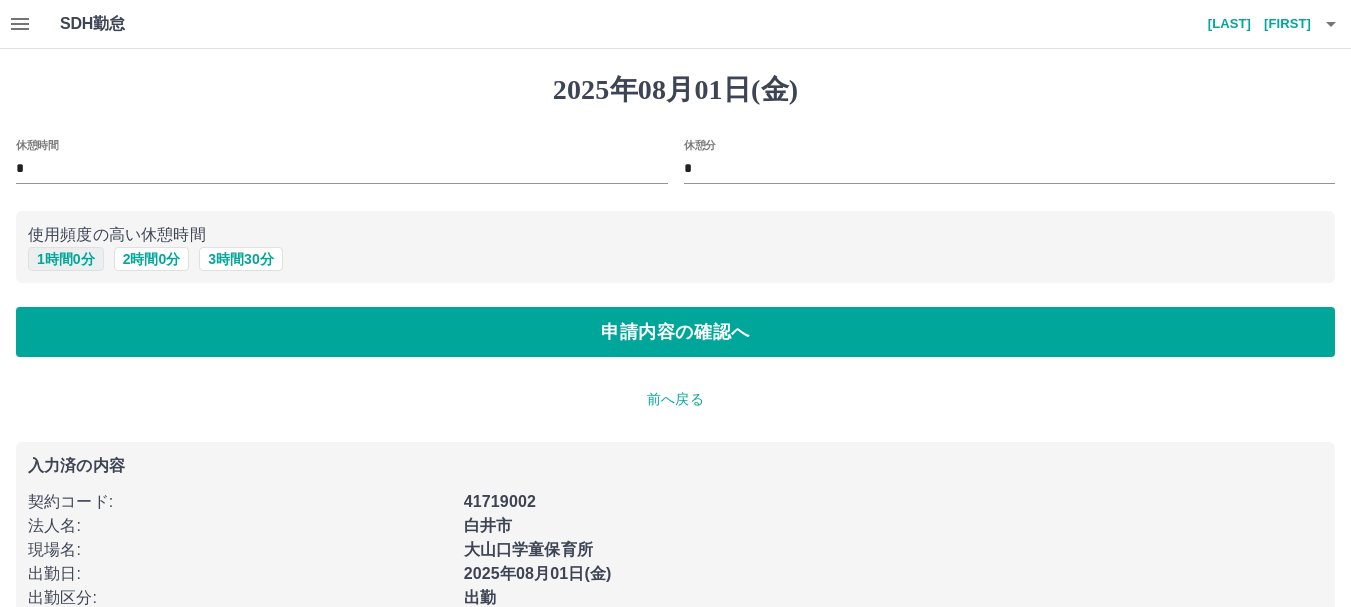 click on "1 時間 0 分" at bounding box center (66, 259) 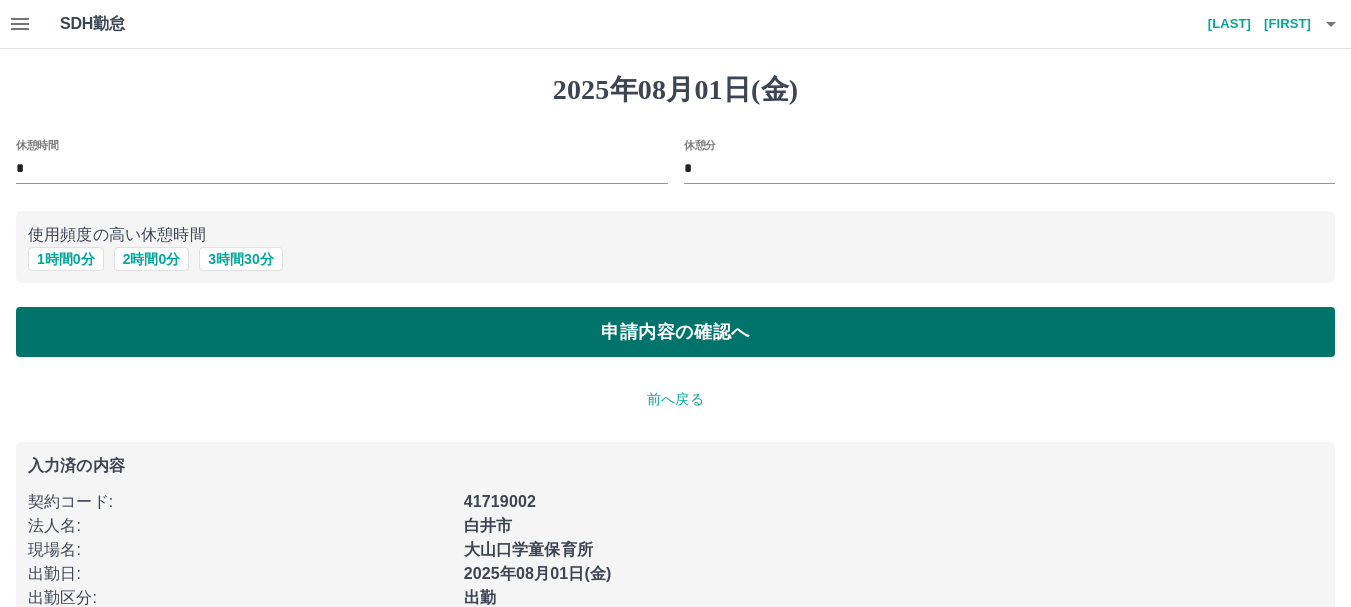 click on "申請内容の確認へ" at bounding box center (675, 332) 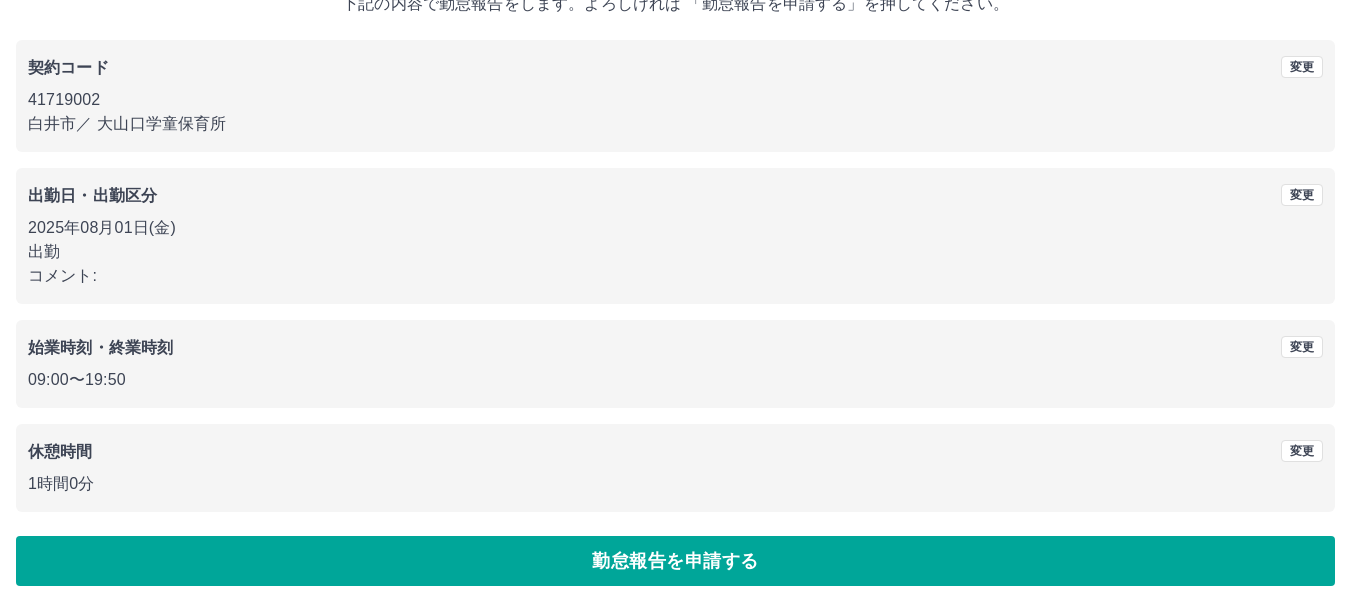 scroll, scrollTop: 142, scrollLeft: 0, axis: vertical 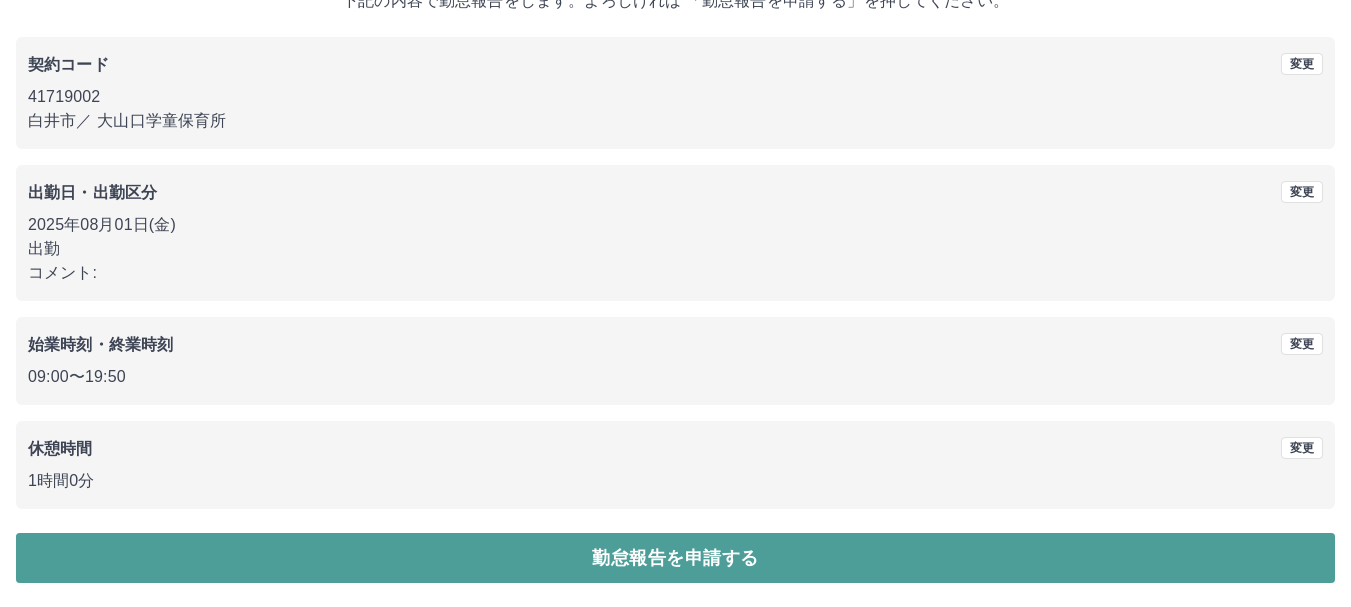 click on "勤怠報告を申請する" at bounding box center [675, 558] 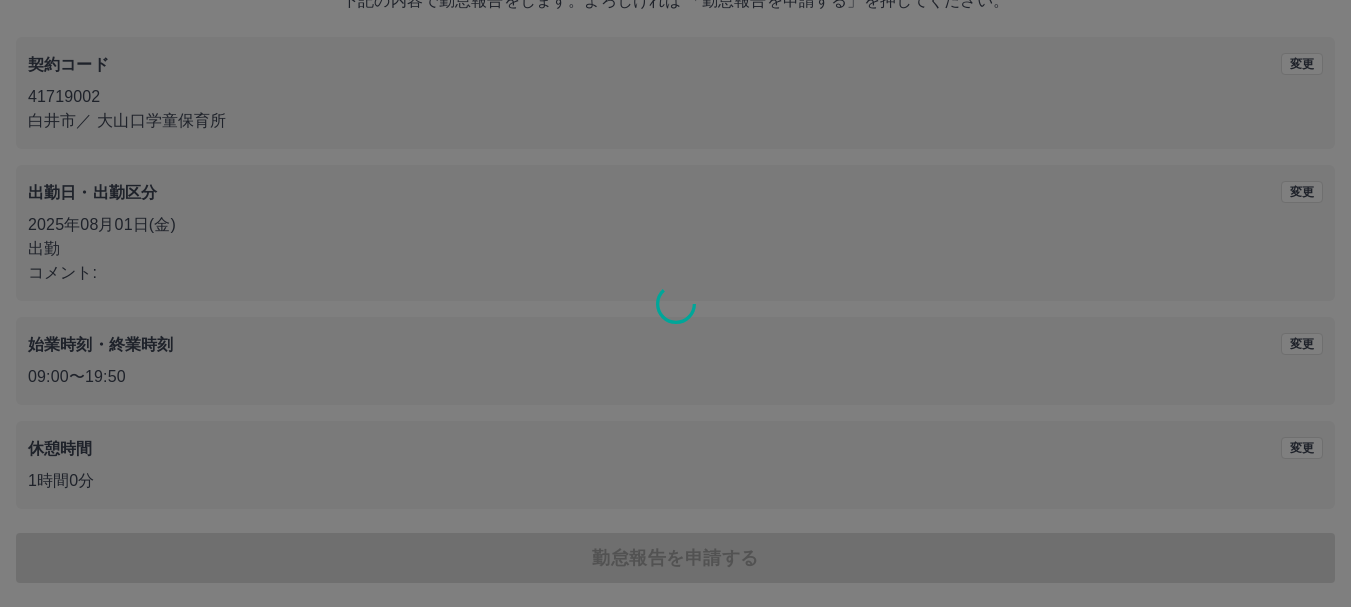 scroll, scrollTop: 0, scrollLeft: 0, axis: both 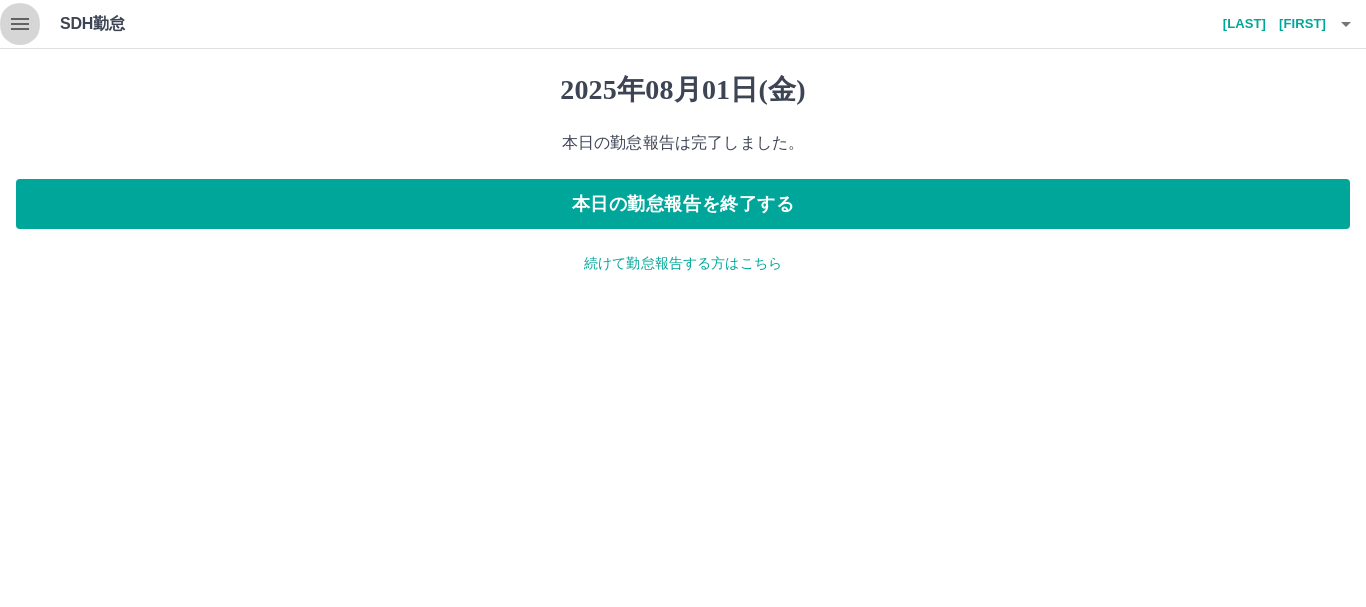 click 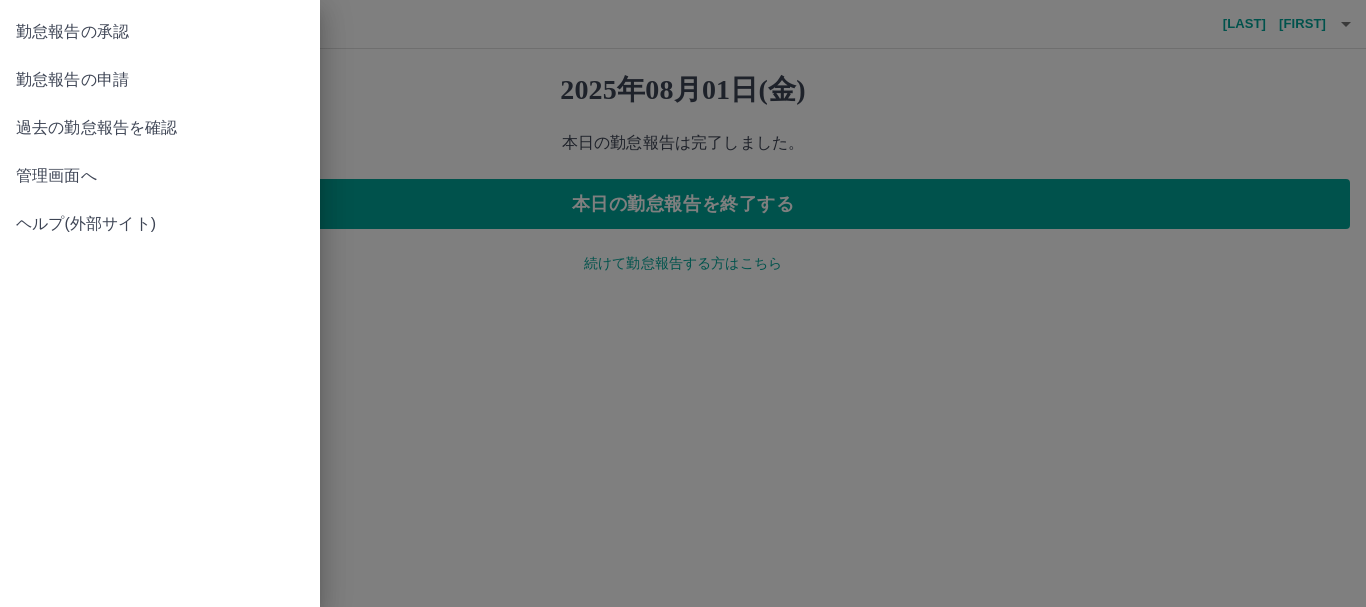 click on "勤怠報告の承認" at bounding box center (160, 32) 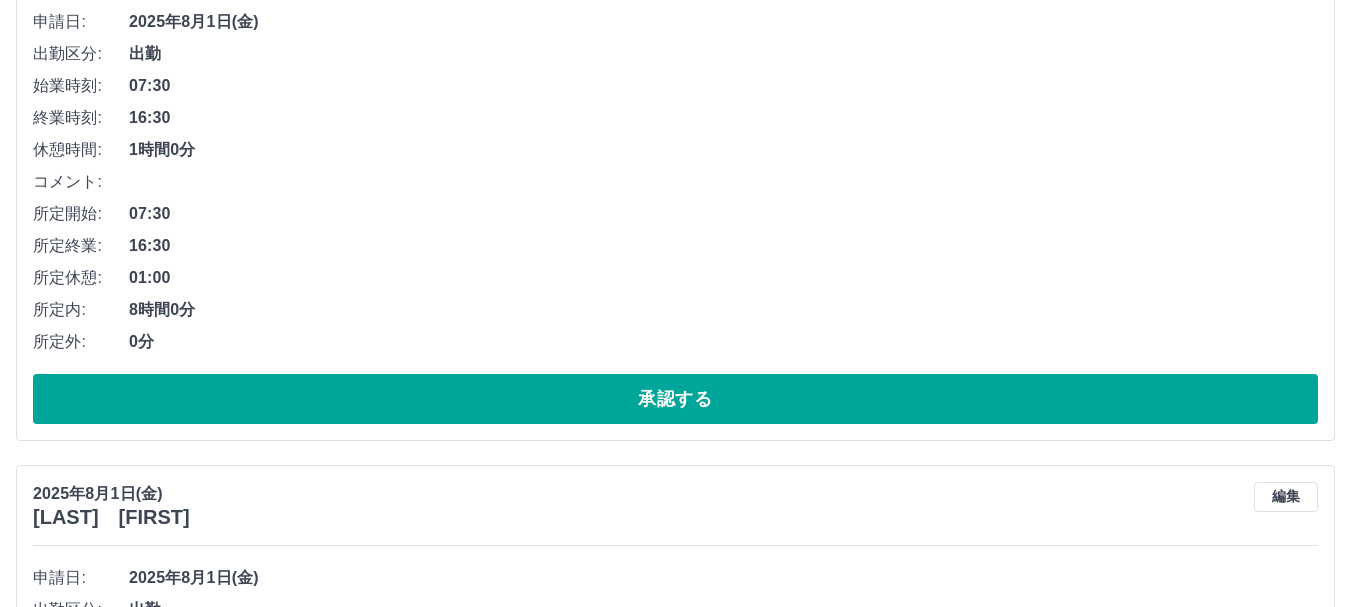 scroll, scrollTop: 6516, scrollLeft: 0, axis: vertical 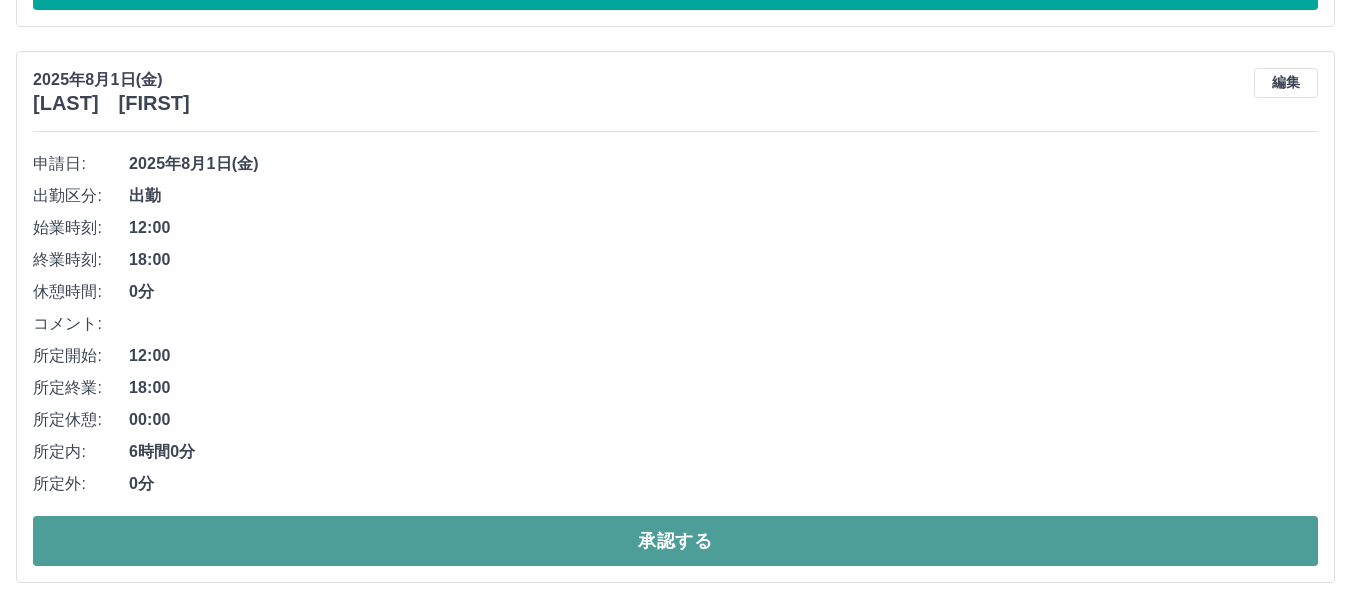 click on "承認する" at bounding box center (675, 541) 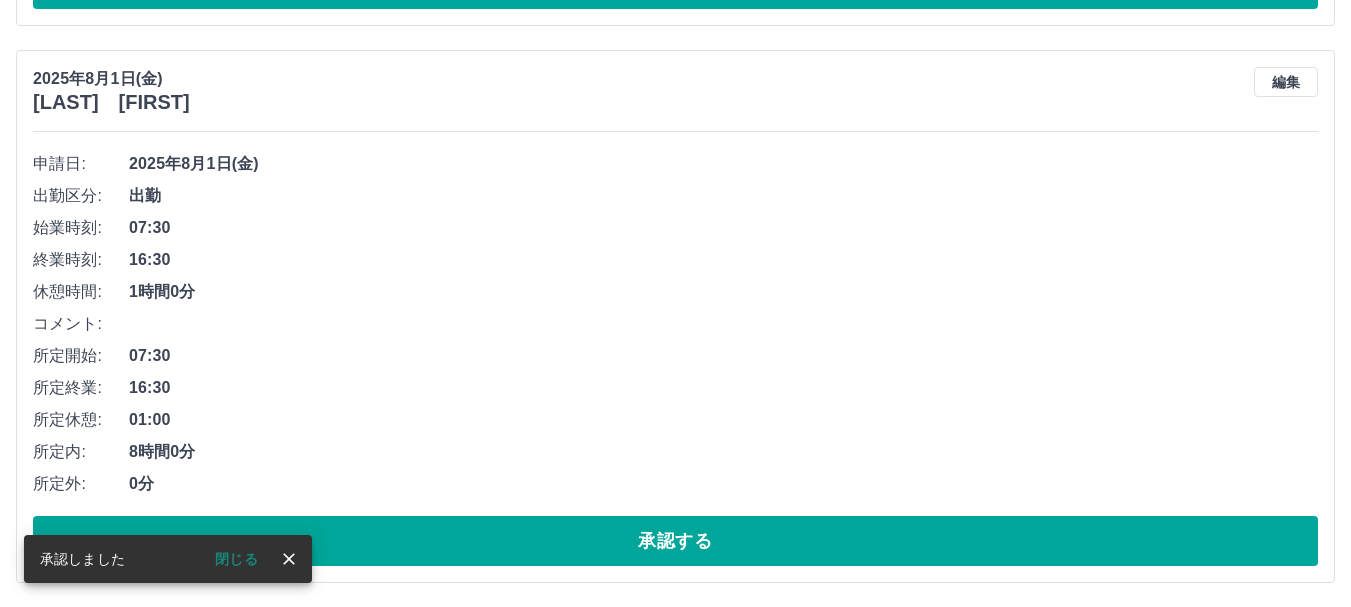 scroll, scrollTop: 5960, scrollLeft: 0, axis: vertical 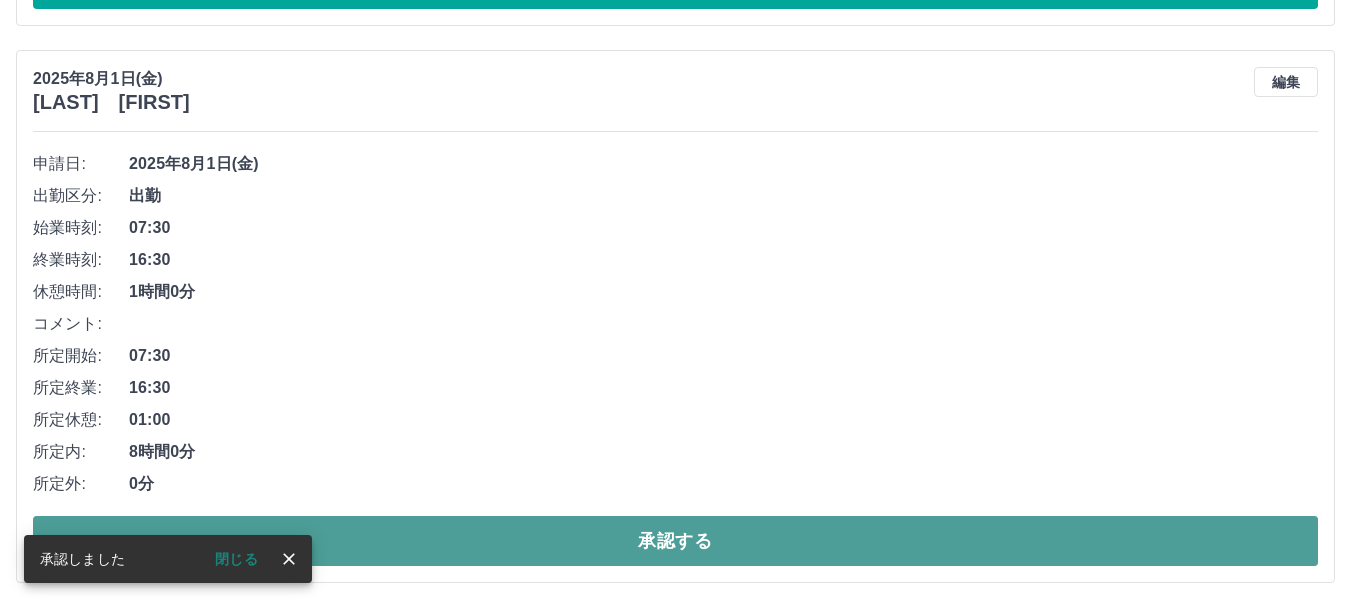 click on "承認する" at bounding box center (675, 541) 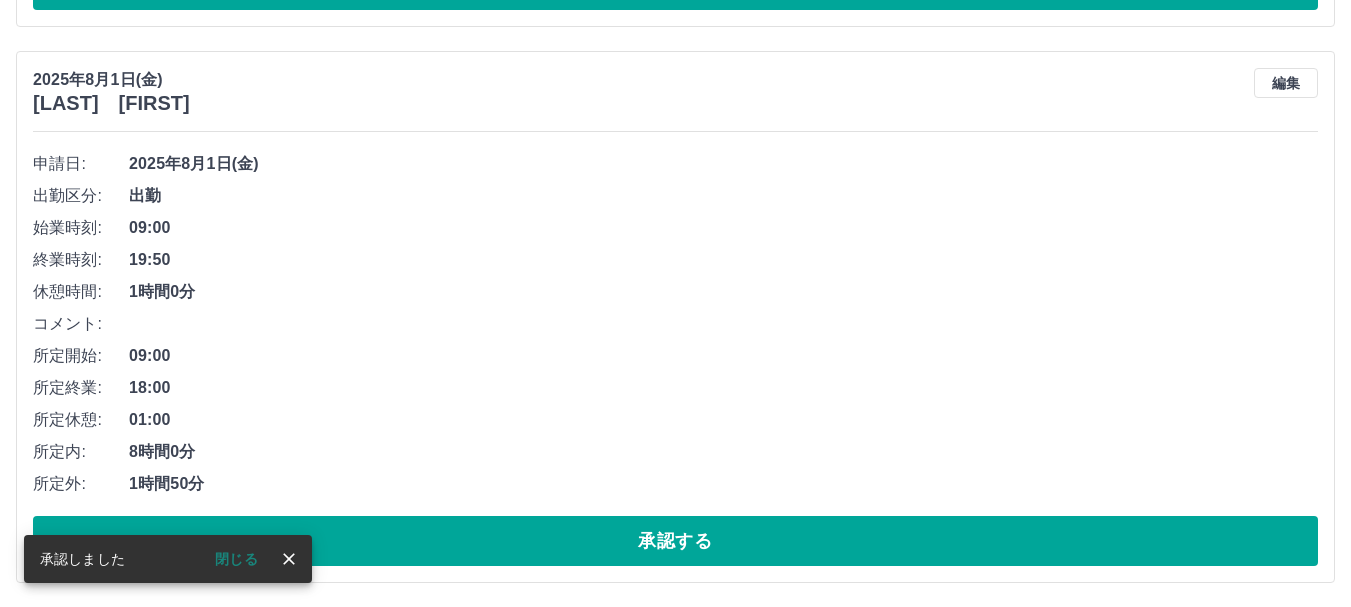 scroll, scrollTop: 5403, scrollLeft: 0, axis: vertical 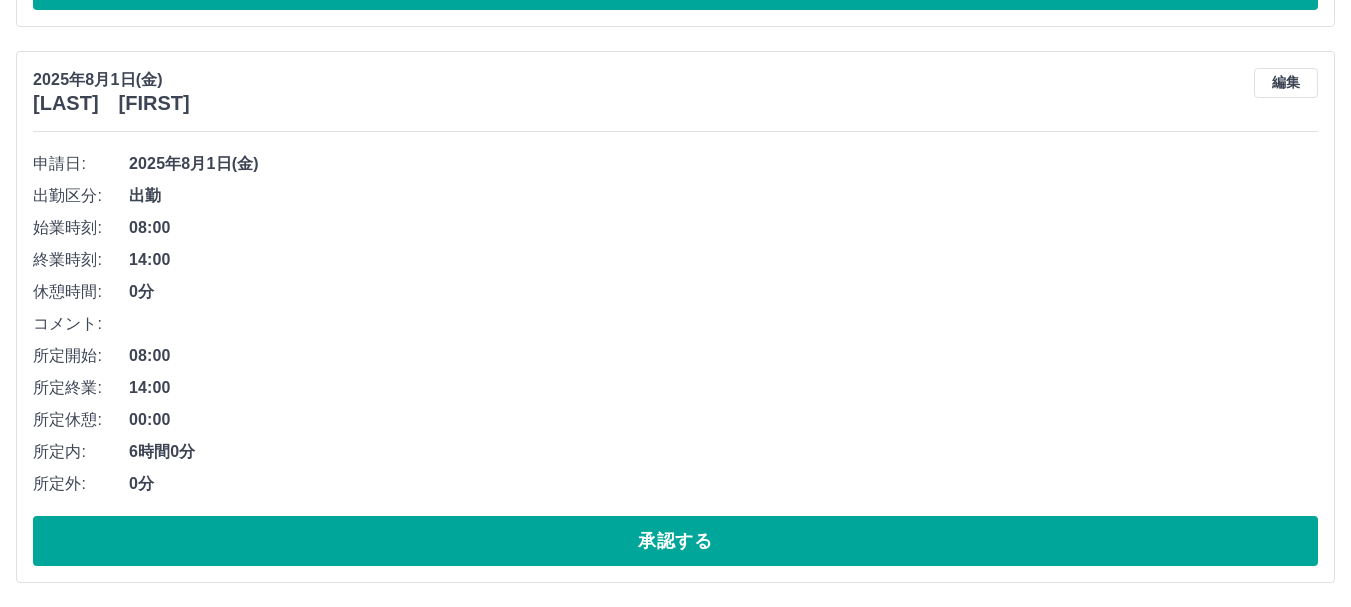 click on "承認する" at bounding box center (675, 541) 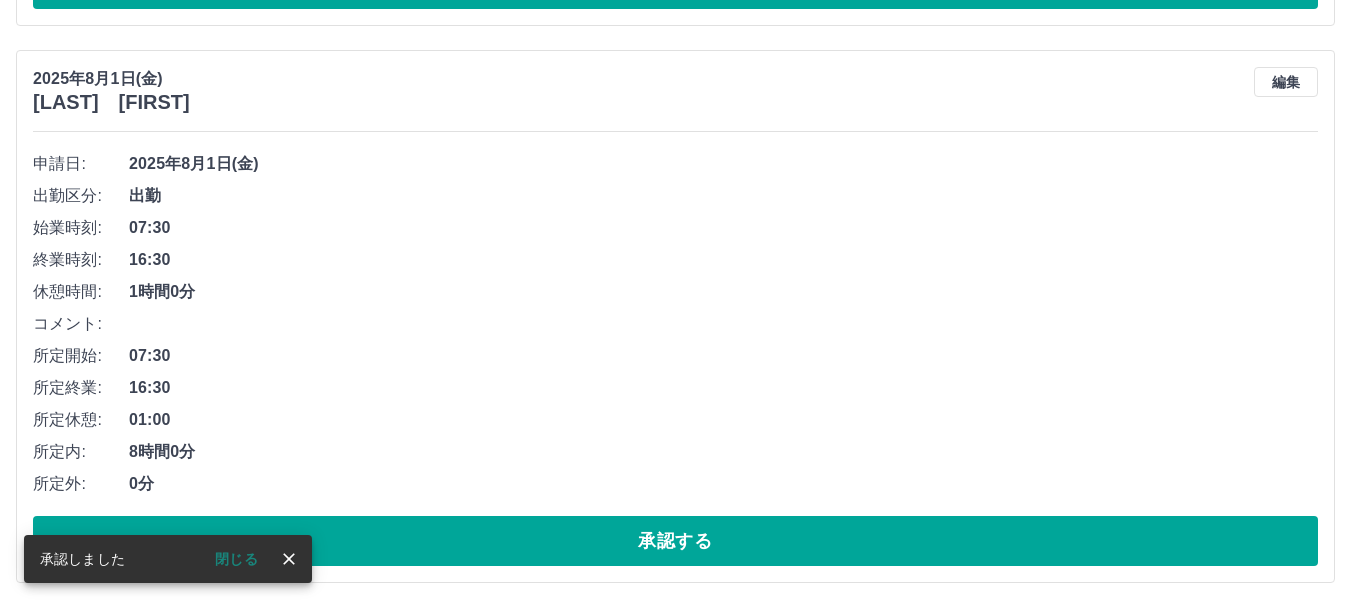 scroll, scrollTop: 4291, scrollLeft: 0, axis: vertical 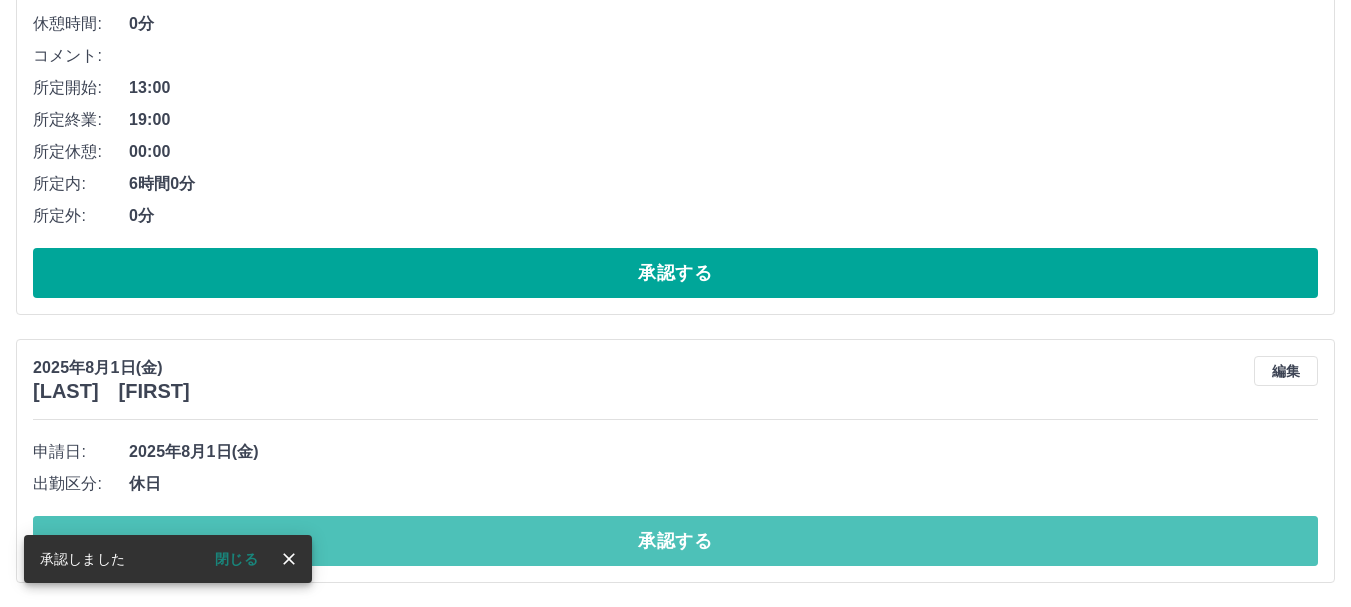 click on "承認する" at bounding box center (675, 541) 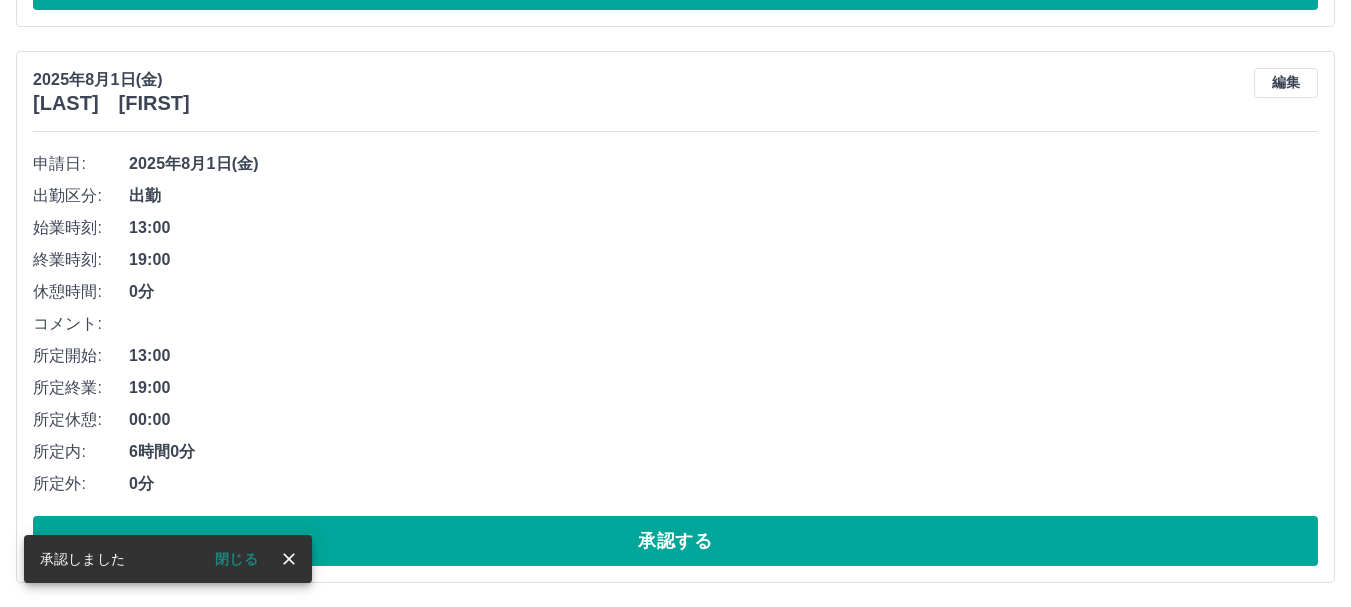 scroll, scrollTop: 3466, scrollLeft: 0, axis: vertical 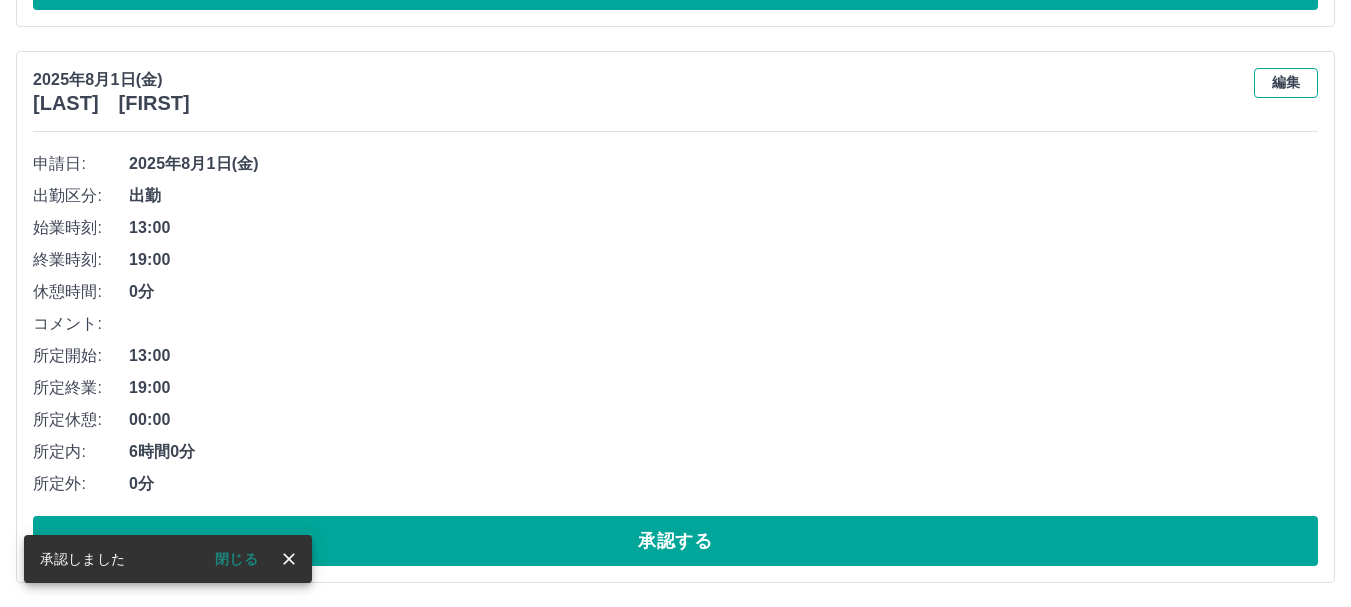 click on "編集" at bounding box center [1286, 83] 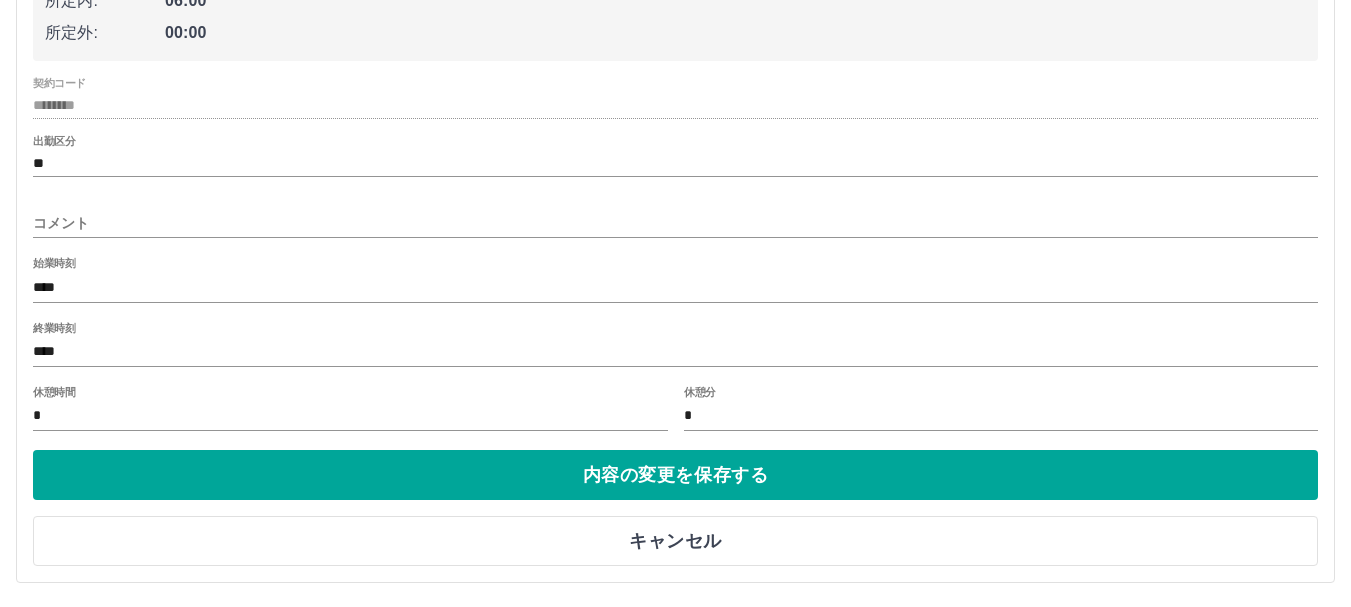 scroll, scrollTop: 3769, scrollLeft: 0, axis: vertical 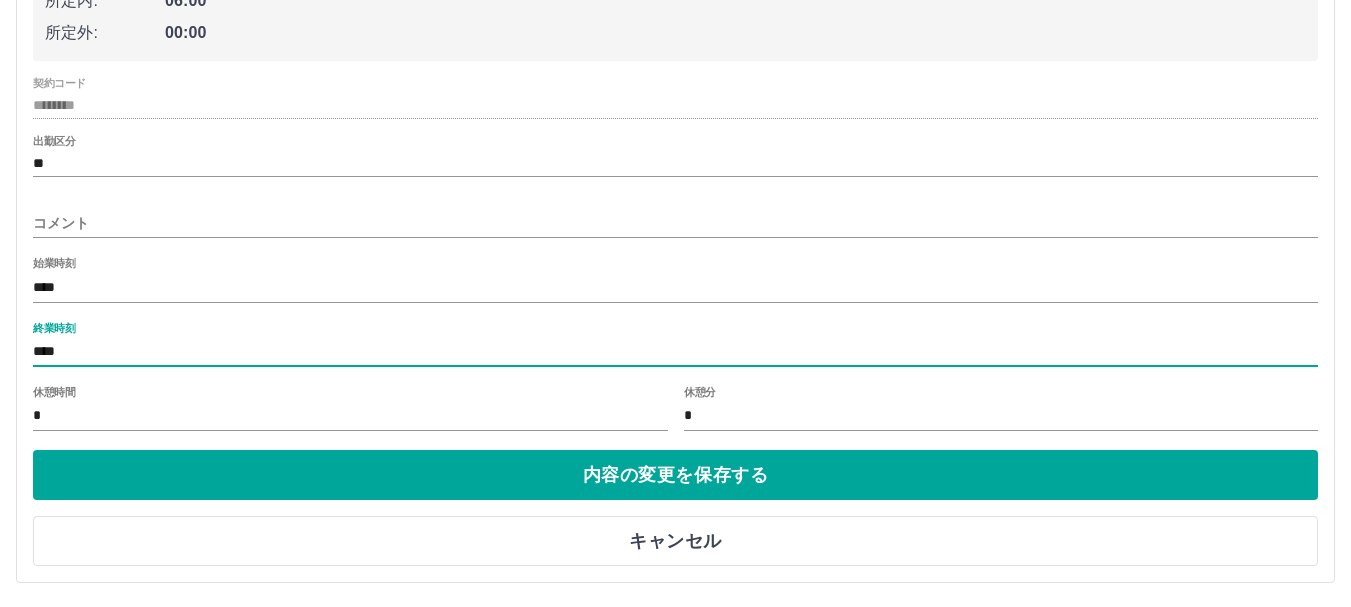 drag, startPoint x: 49, startPoint y: 346, endPoint x: 67, endPoint y: 346, distance: 18 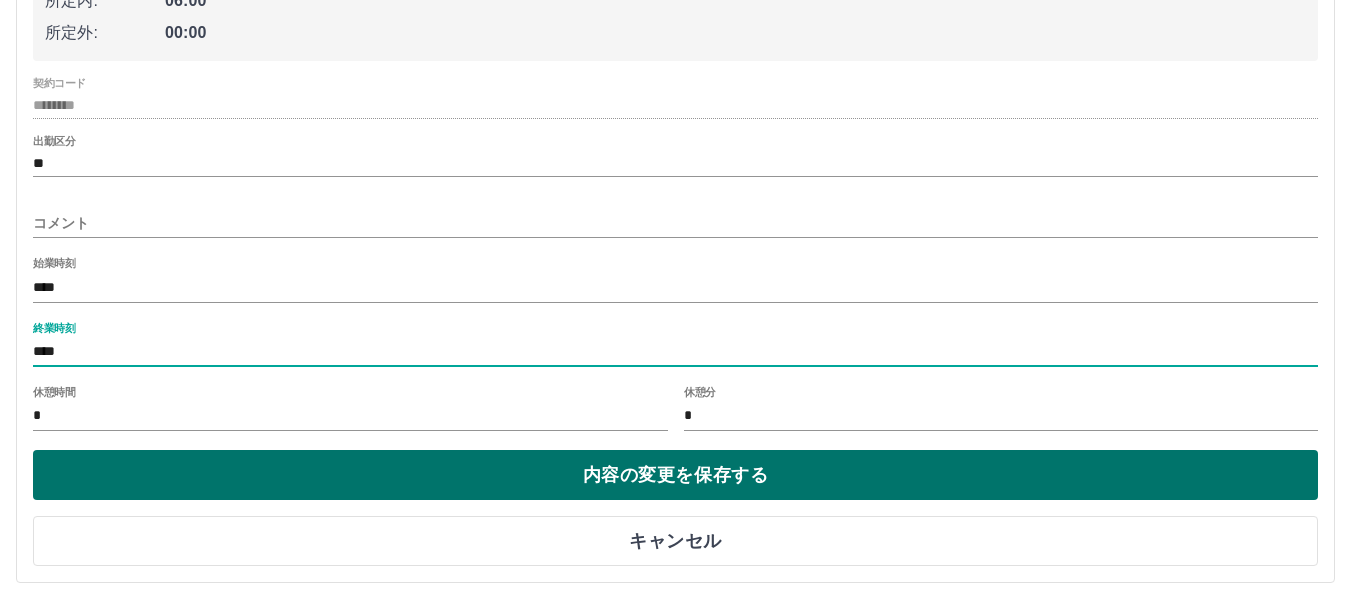 type on "****" 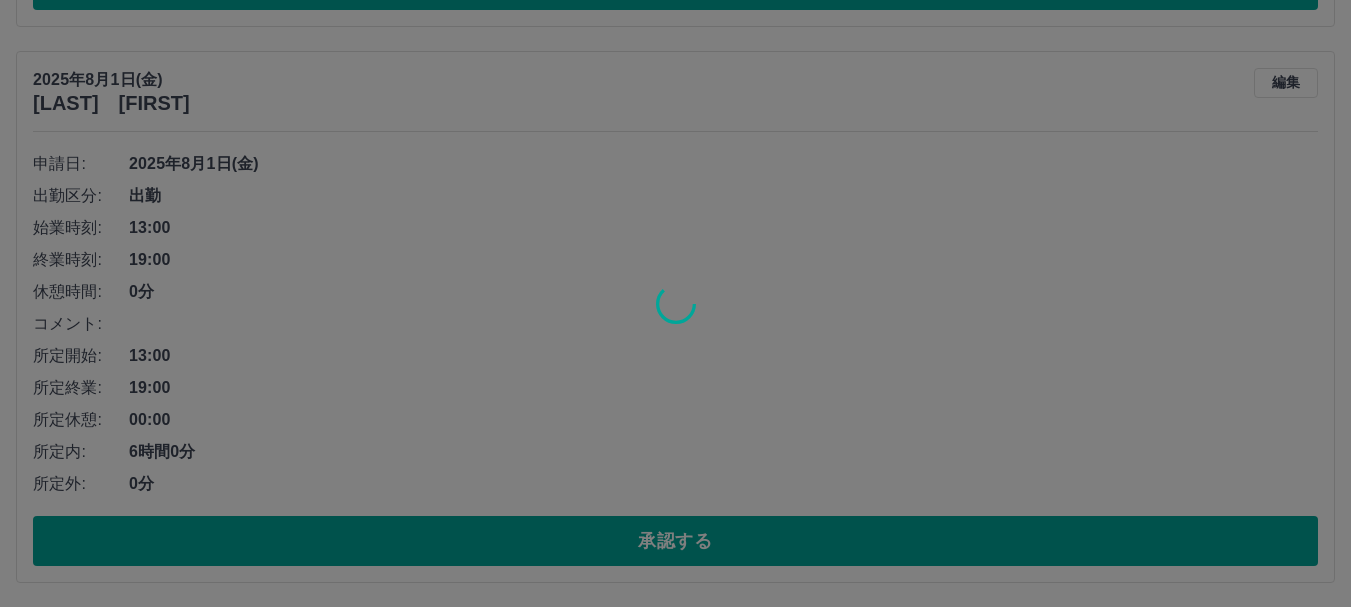 scroll, scrollTop: 3466, scrollLeft: 0, axis: vertical 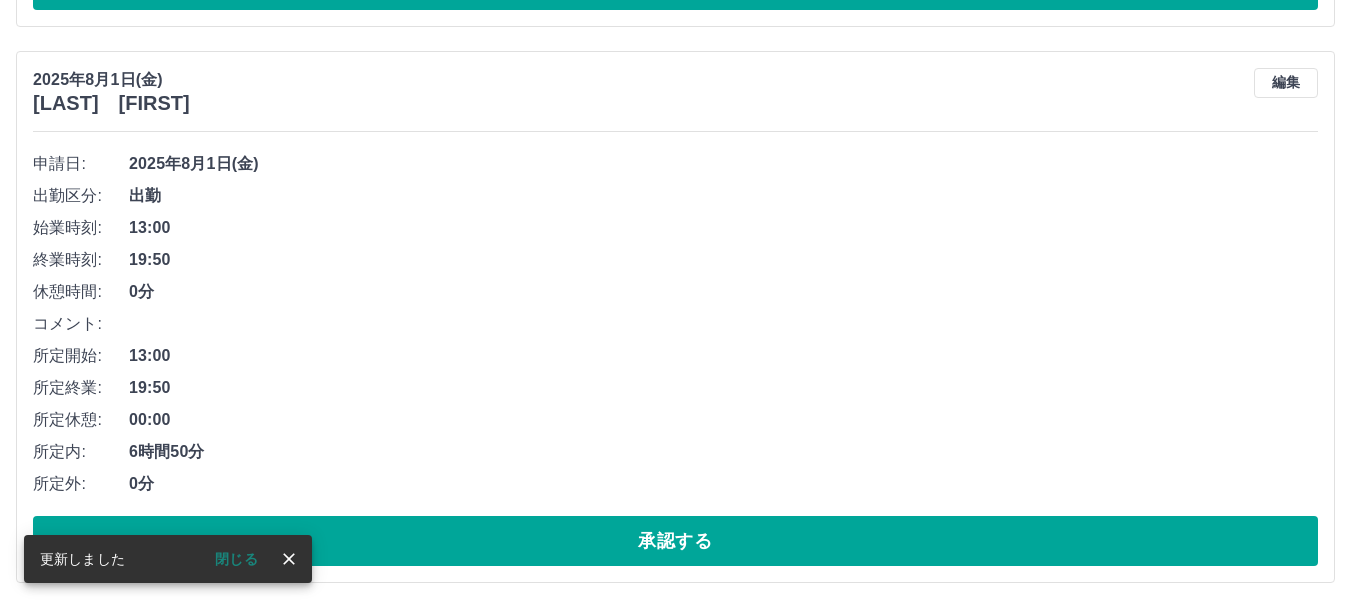click on "2025年8月1日(金) [LAST]　[FIRST] 編集 申請日: 2025年8月1日(金) 出勤区分: 出勤 始業時刻: 13:00 終業時刻: 19:50 休憩時間: 0分 コメント: 所定開始: 13:00 所定終業: 19:50 所定休憩: 00:00 所定内: 6時間50分 所定外: 0分 承認する" at bounding box center [675, 317] 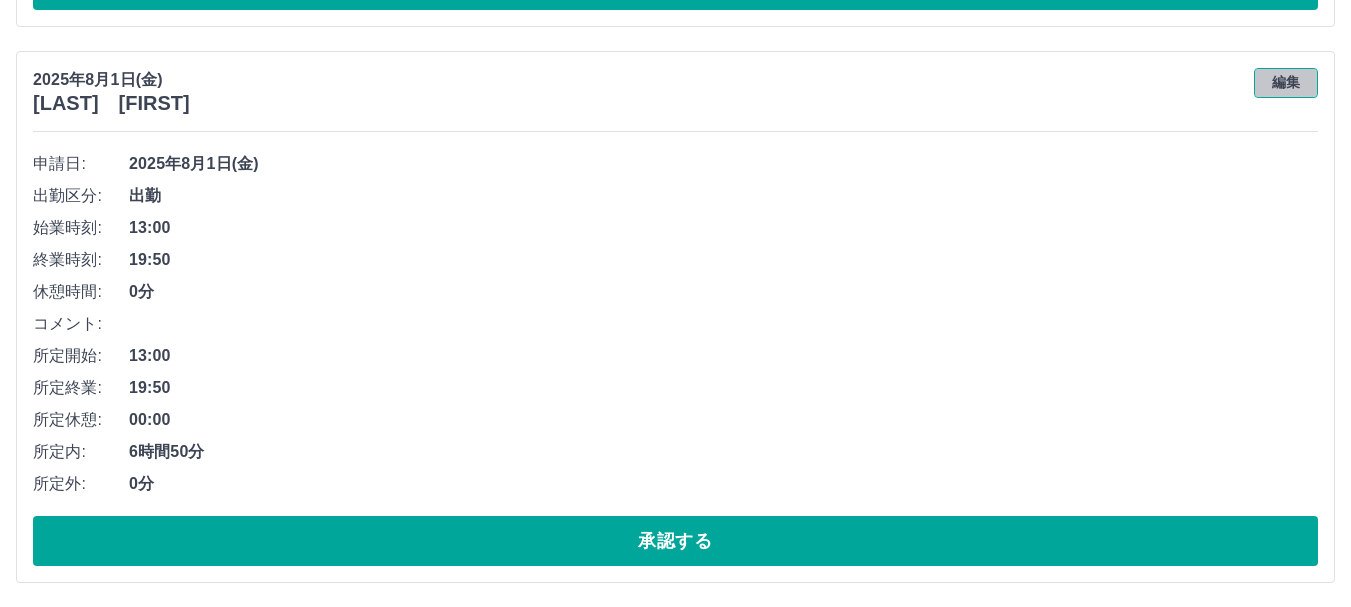 click on "編集" at bounding box center (1286, 83) 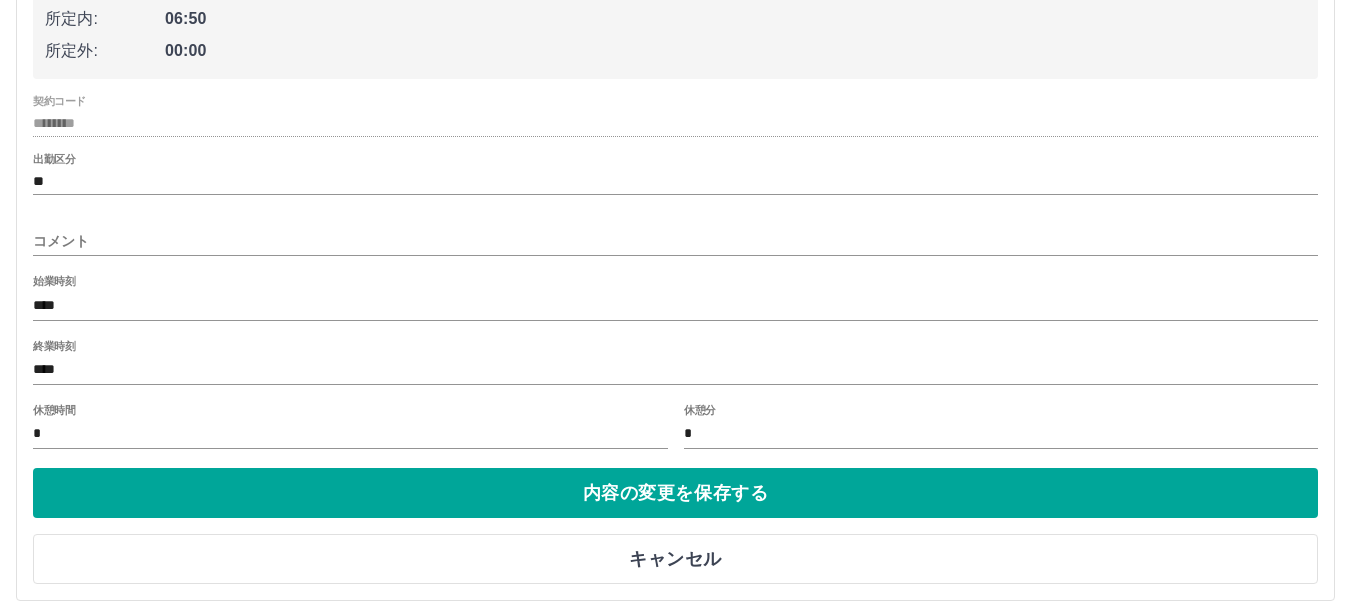scroll, scrollTop: 3769, scrollLeft: 0, axis: vertical 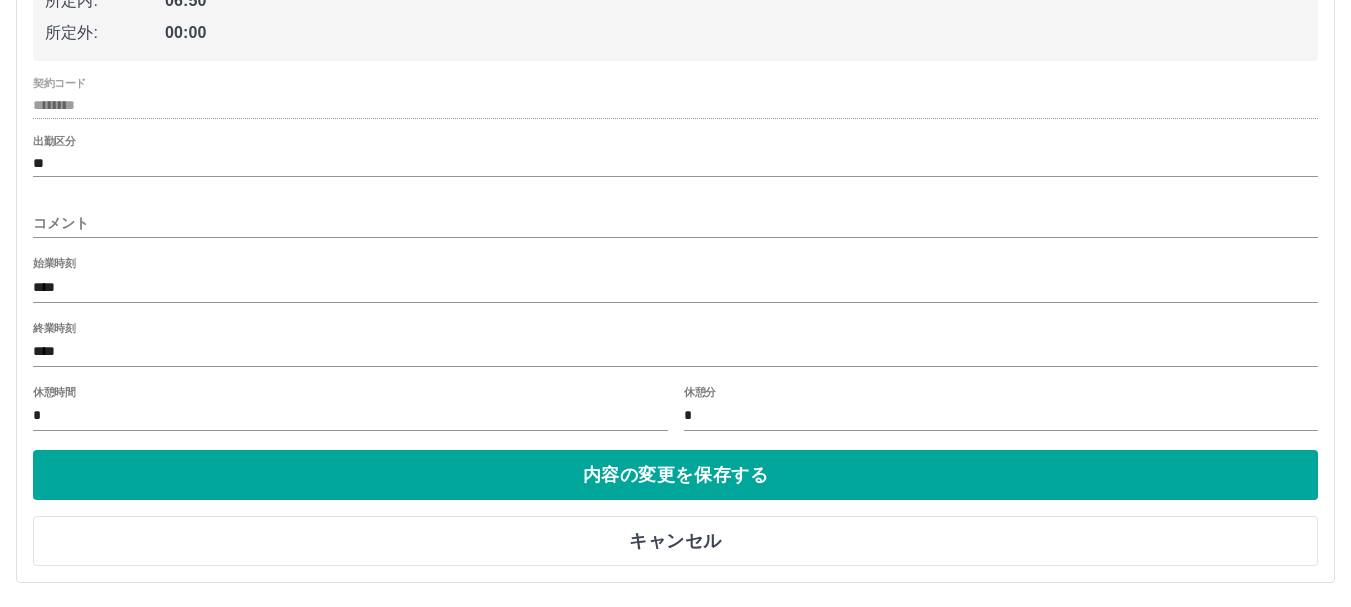 click on "*" at bounding box center [1001, 416] 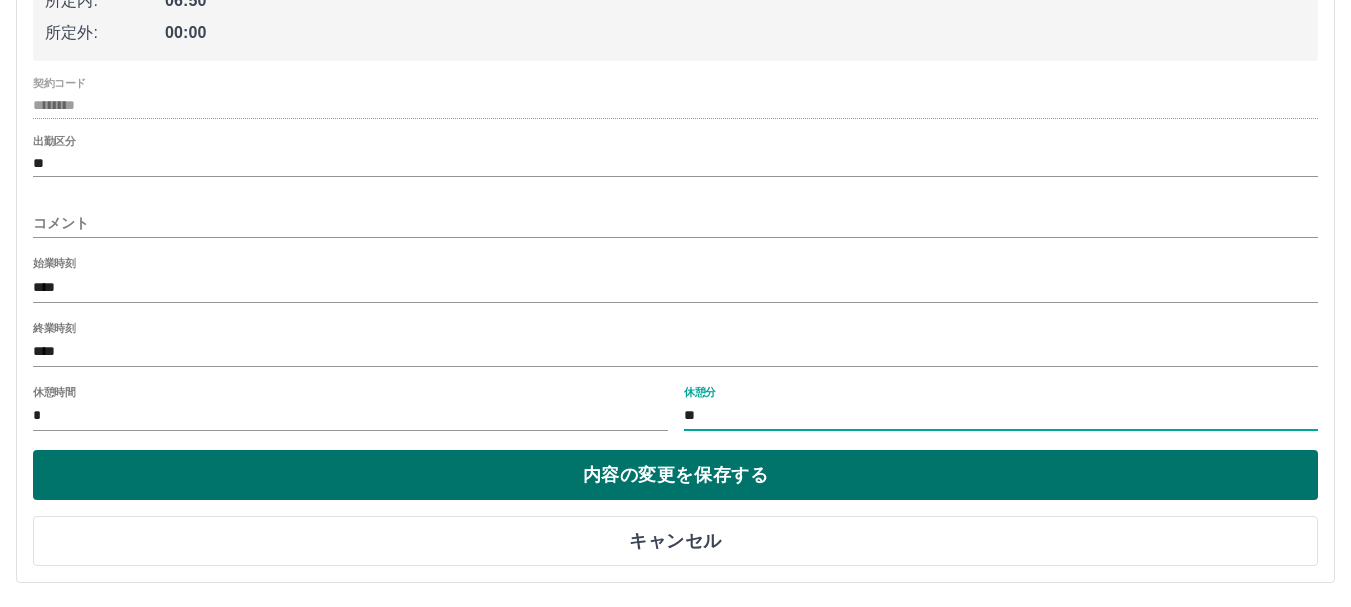 type on "**" 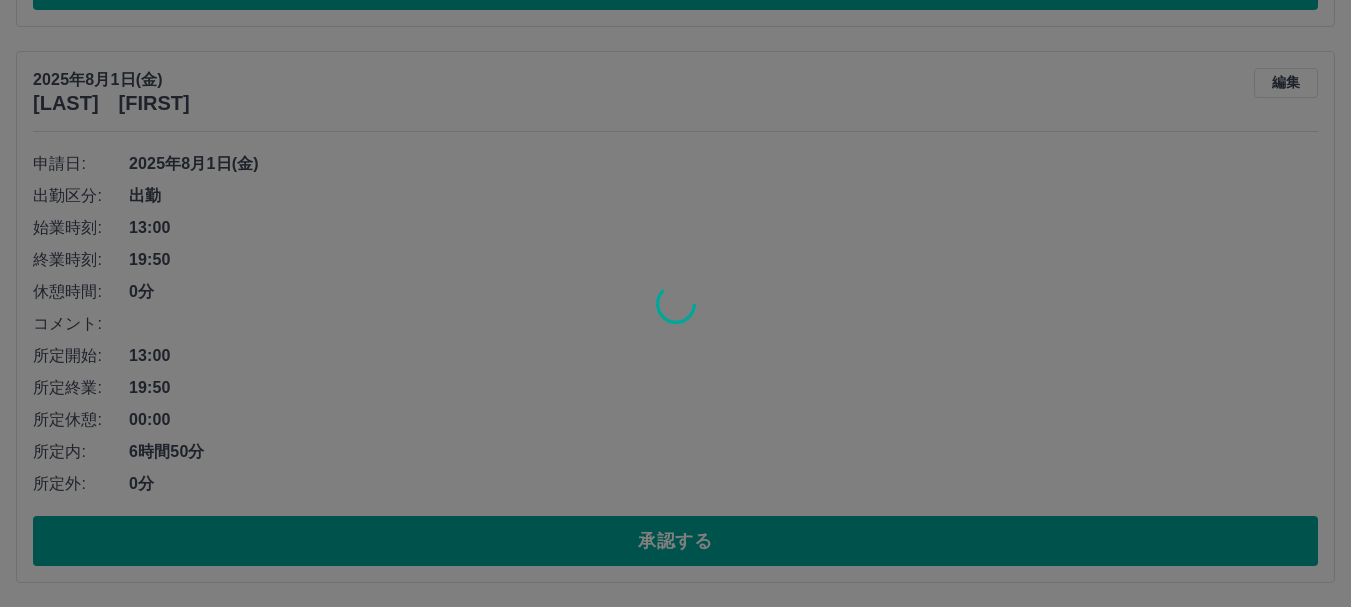 scroll, scrollTop: 3466, scrollLeft: 0, axis: vertical 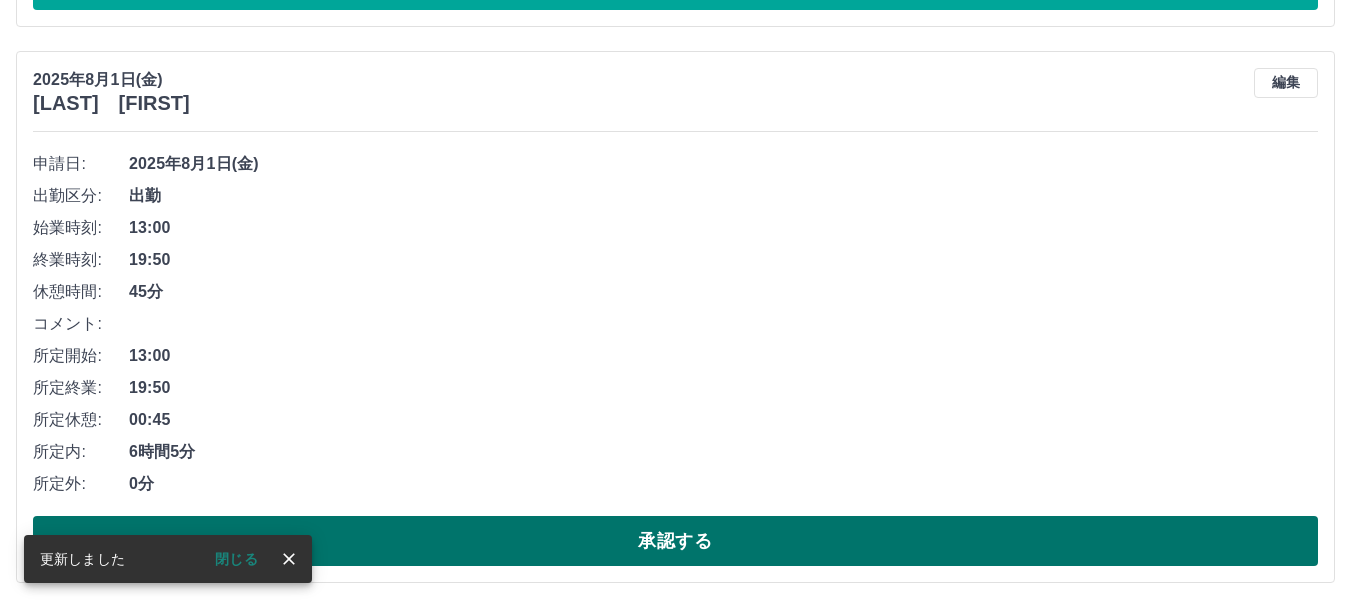 click on "承認する" at bounding box center (675, 541) 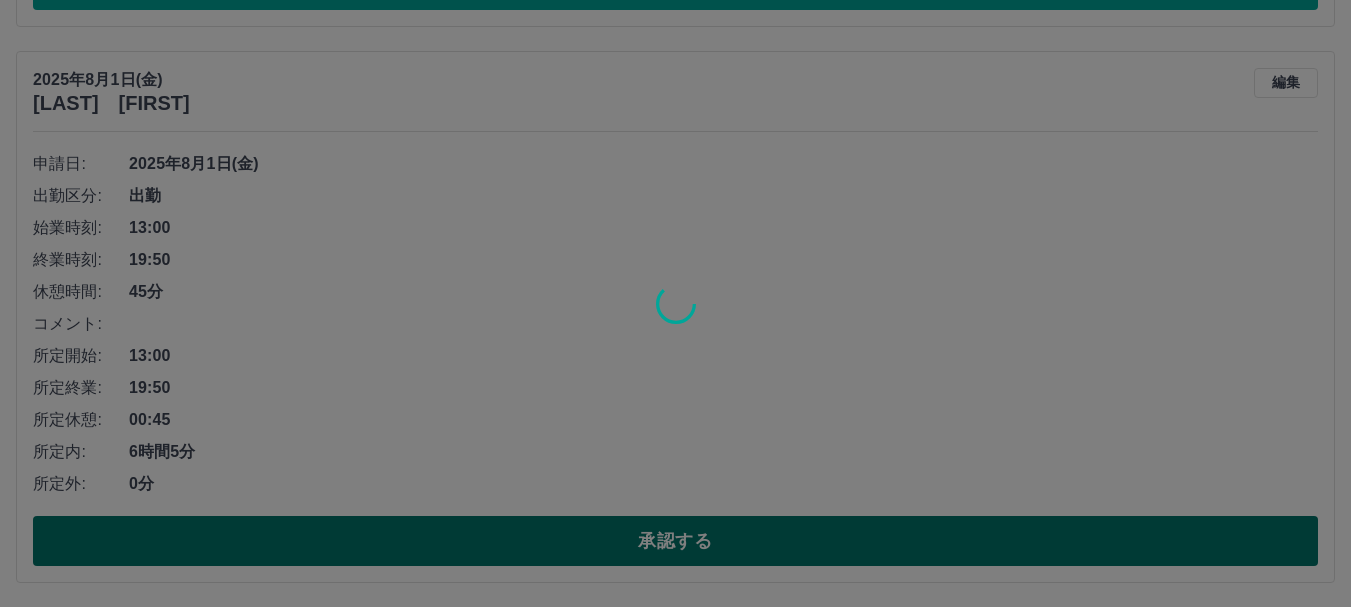 scroll, scrollTop: 2910, scrollLeft: 0, axis: vertical 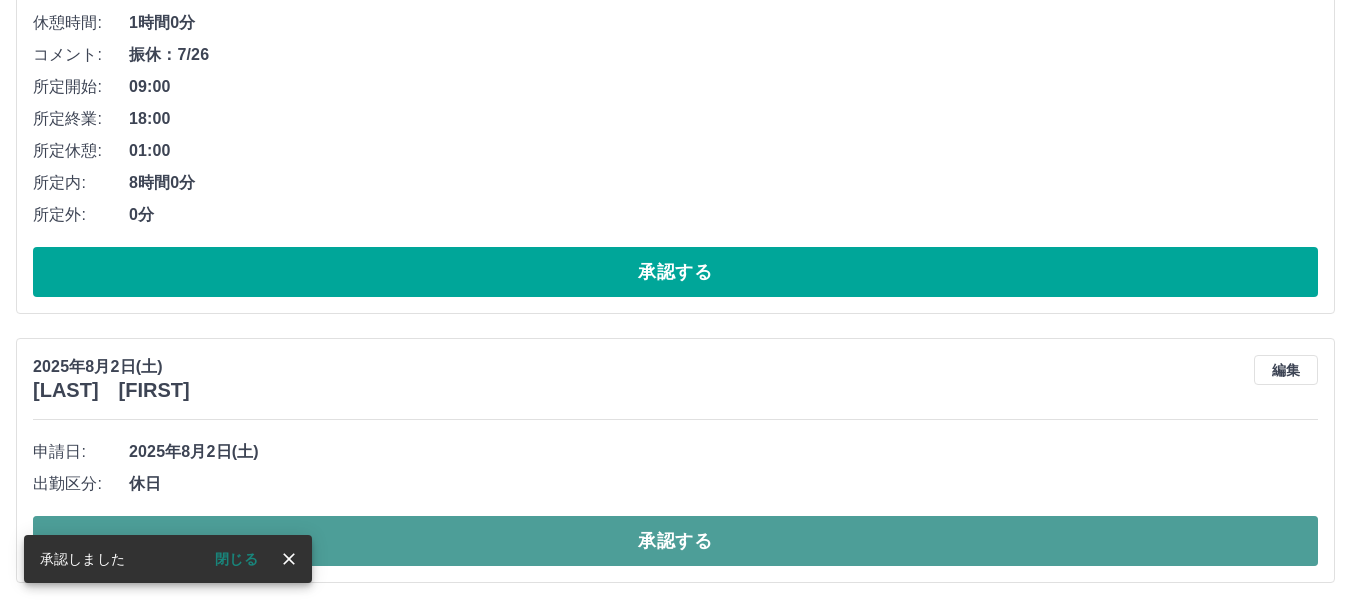 click on "承認する" at bounding box center (675, 541) 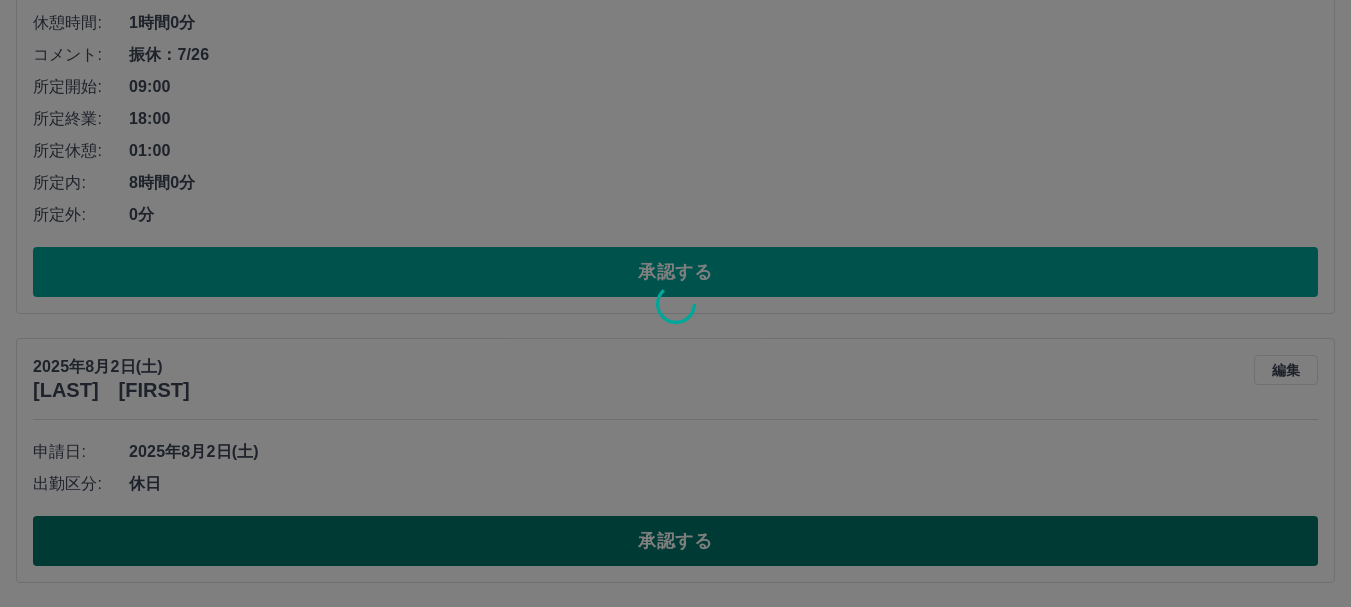 scroll, scrollTop: 2641, scrollLeft: 0, axis: vertical 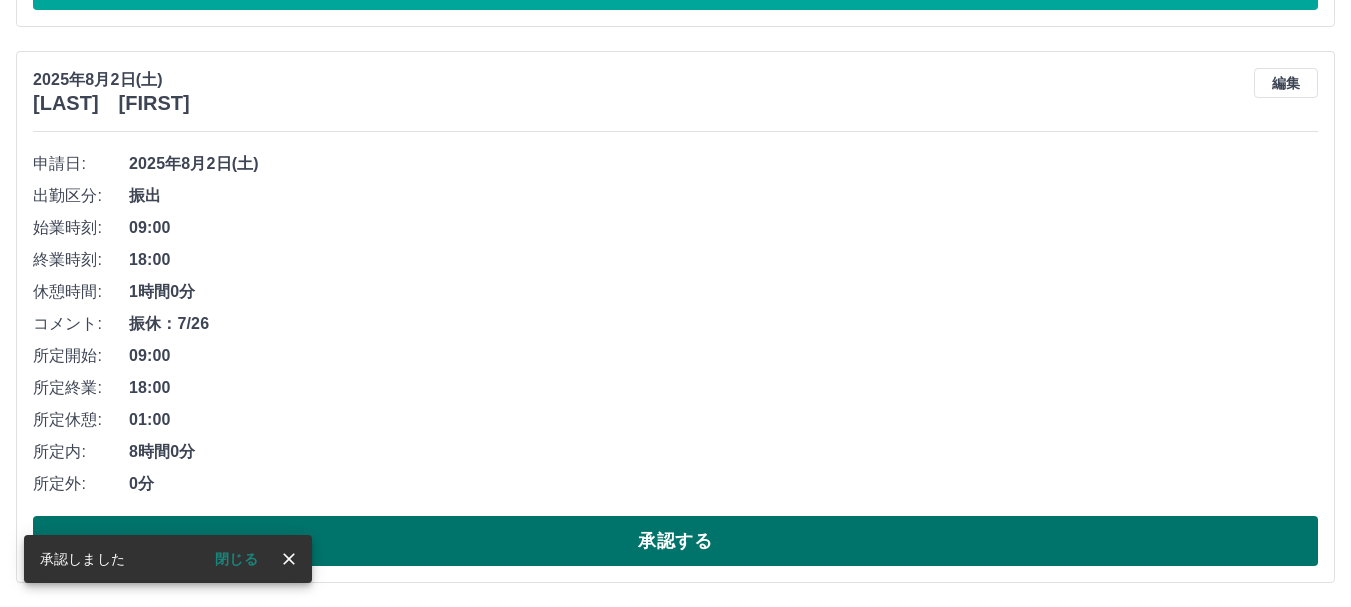 click on "承認する" at bounding box center [675, 541] 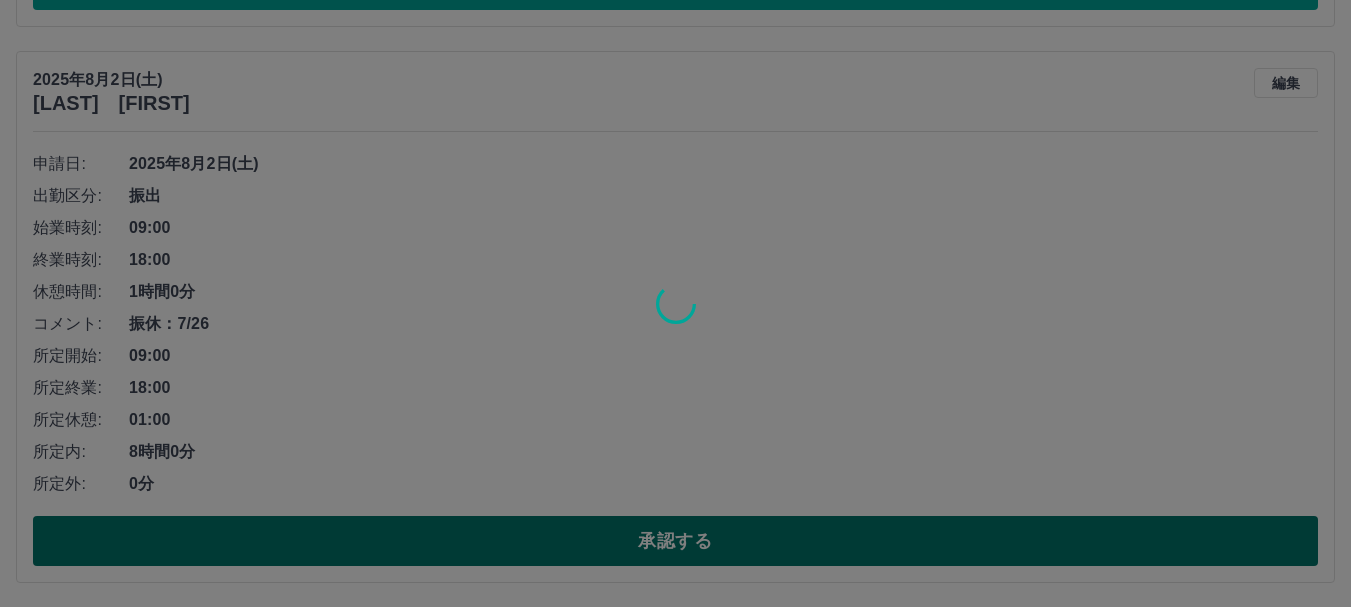 scroll, scrollTop: 2085, scrollLeft: 0, axis: vertical 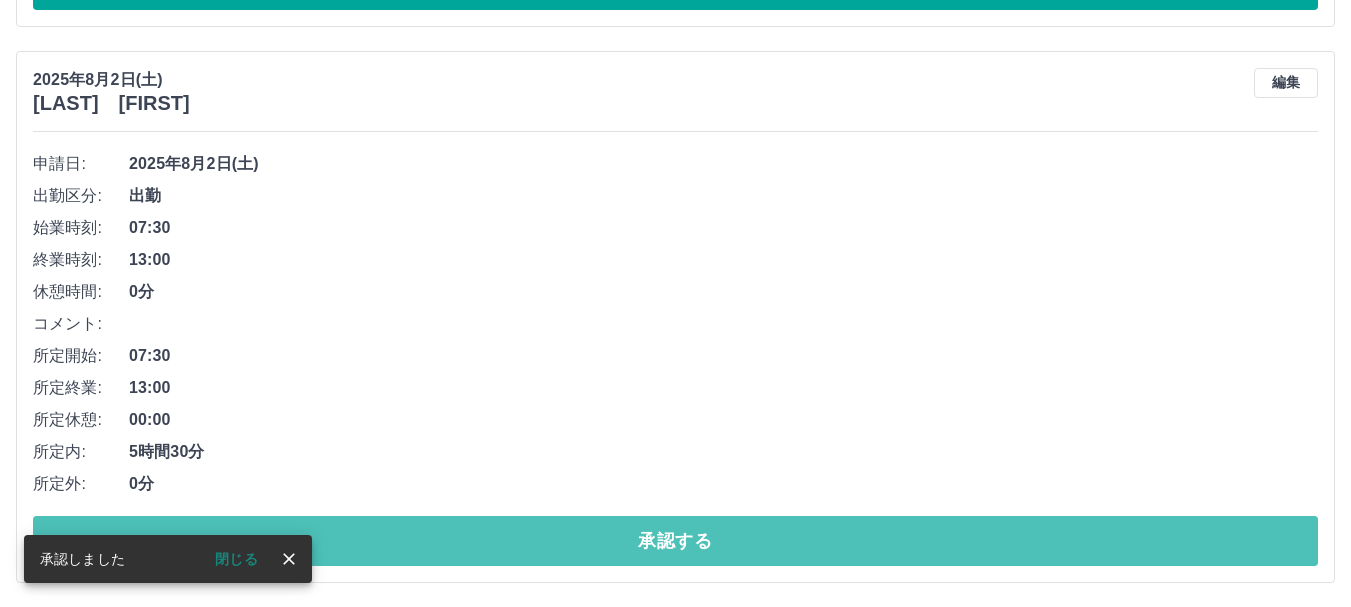click on "承認する" at bounding box center (675, 541) 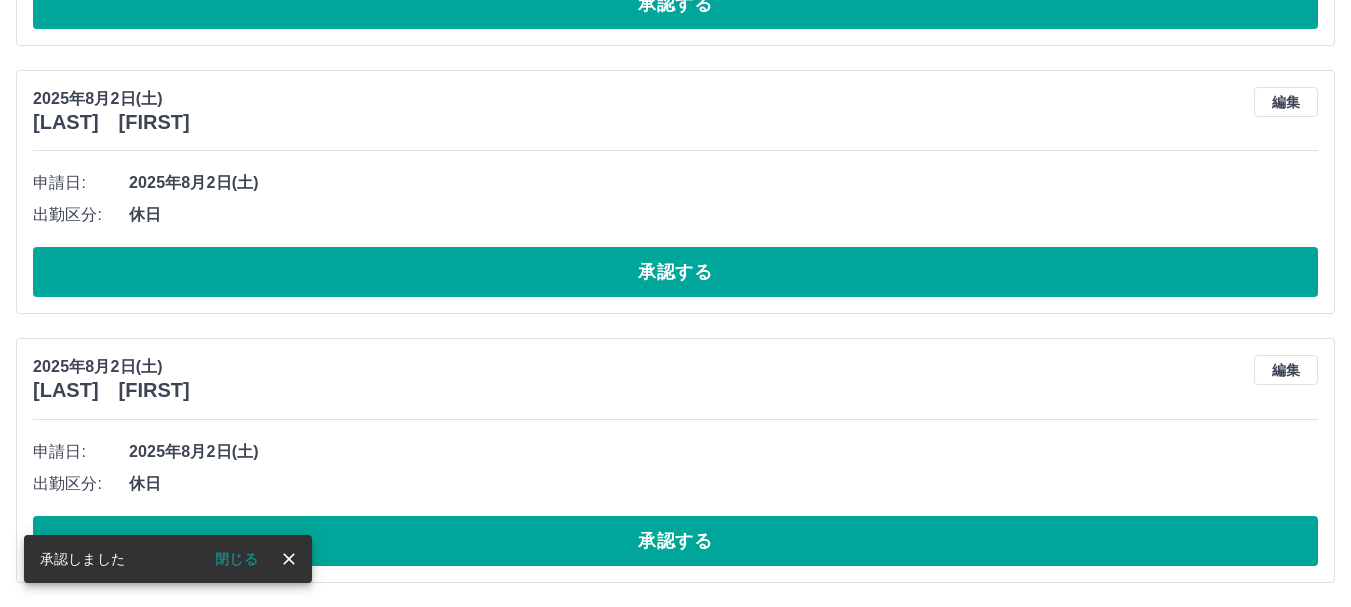 scroll, scrollTop: 1529, scrollLeft: 0, axis: vertical 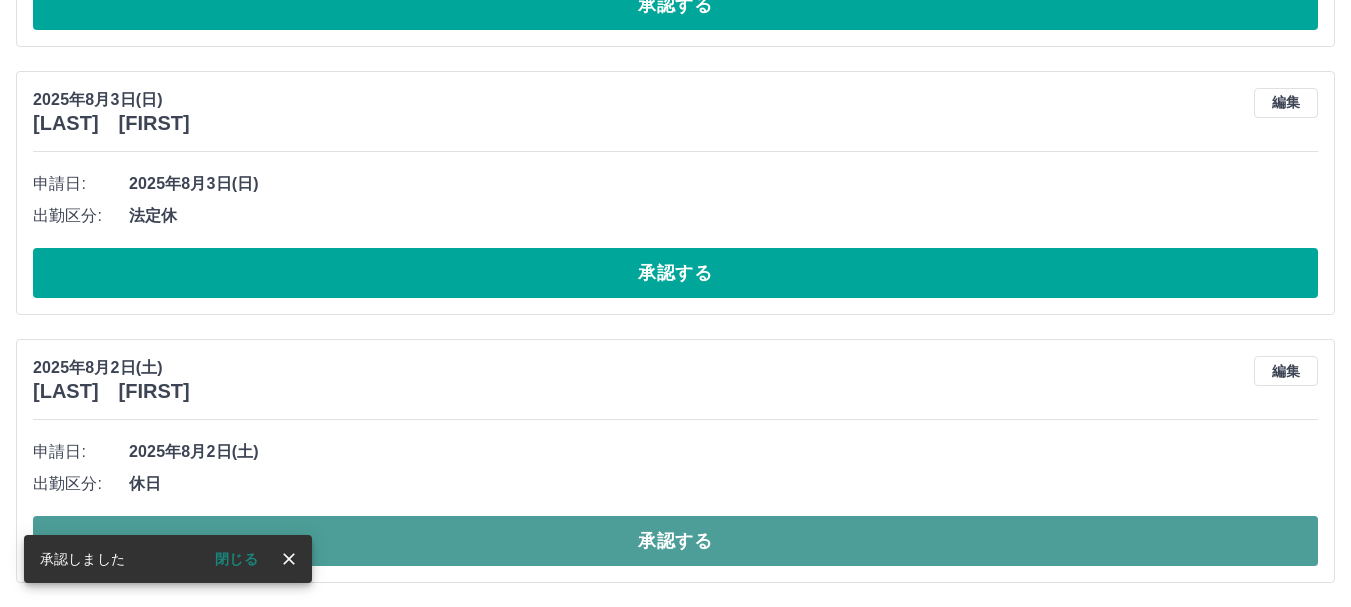 click on "承認する" at bounding box center (675, 541) 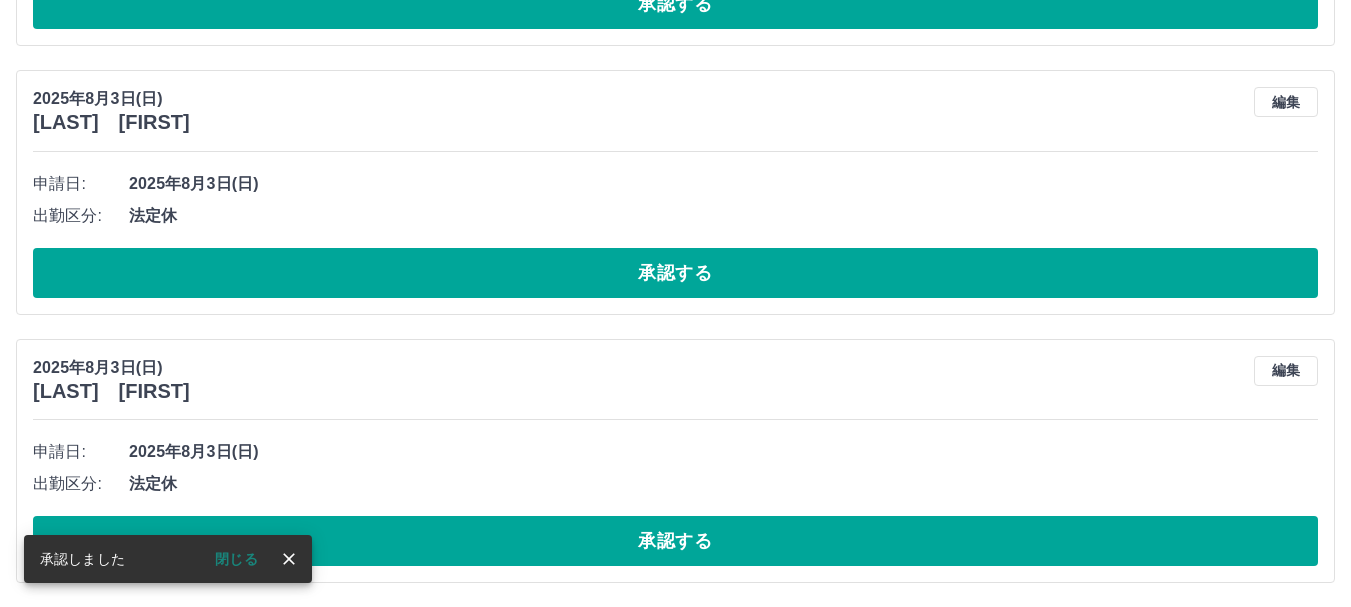 scroll, scrollTop: 992, scrollLeft: 0, axis: vertical 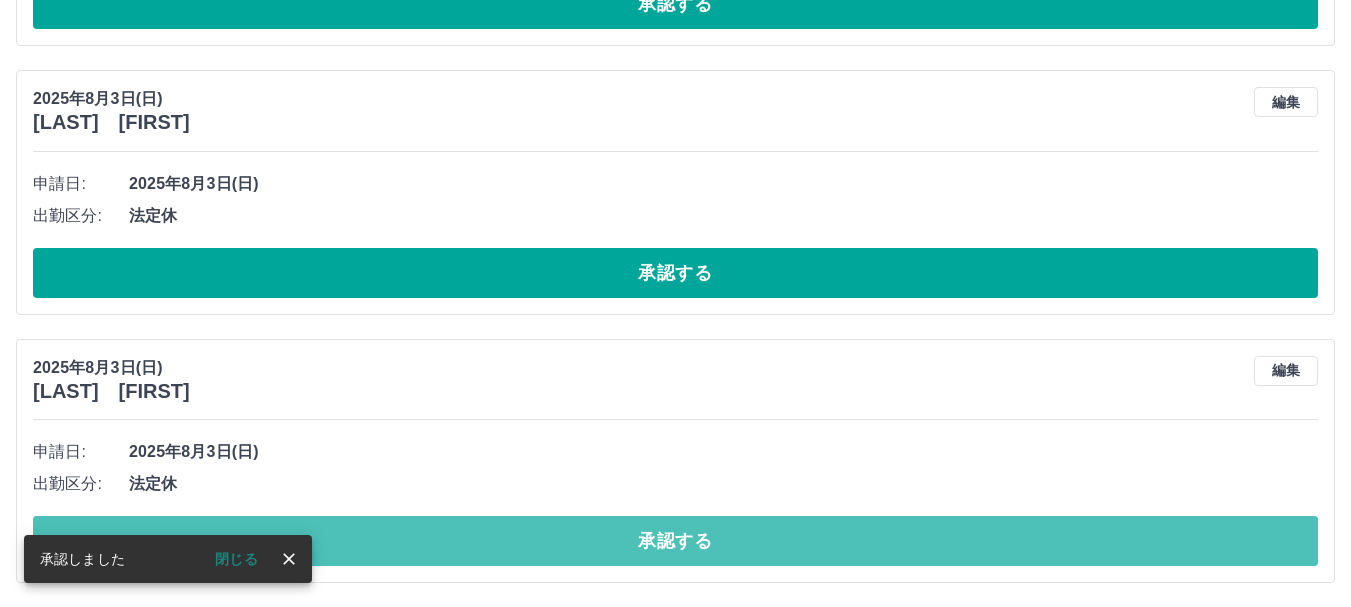 click on "承認する" at bounding box center [675, 541] 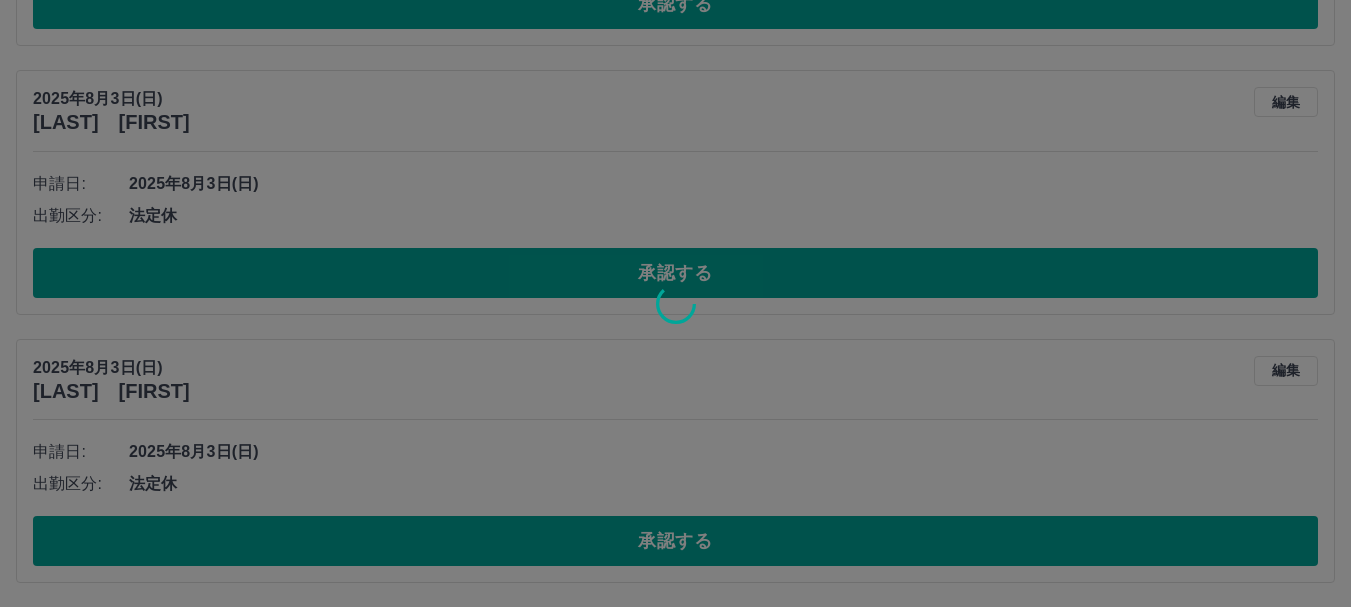 scroll, scrollTop: 724, scrollLeft: 0, axis: vertical 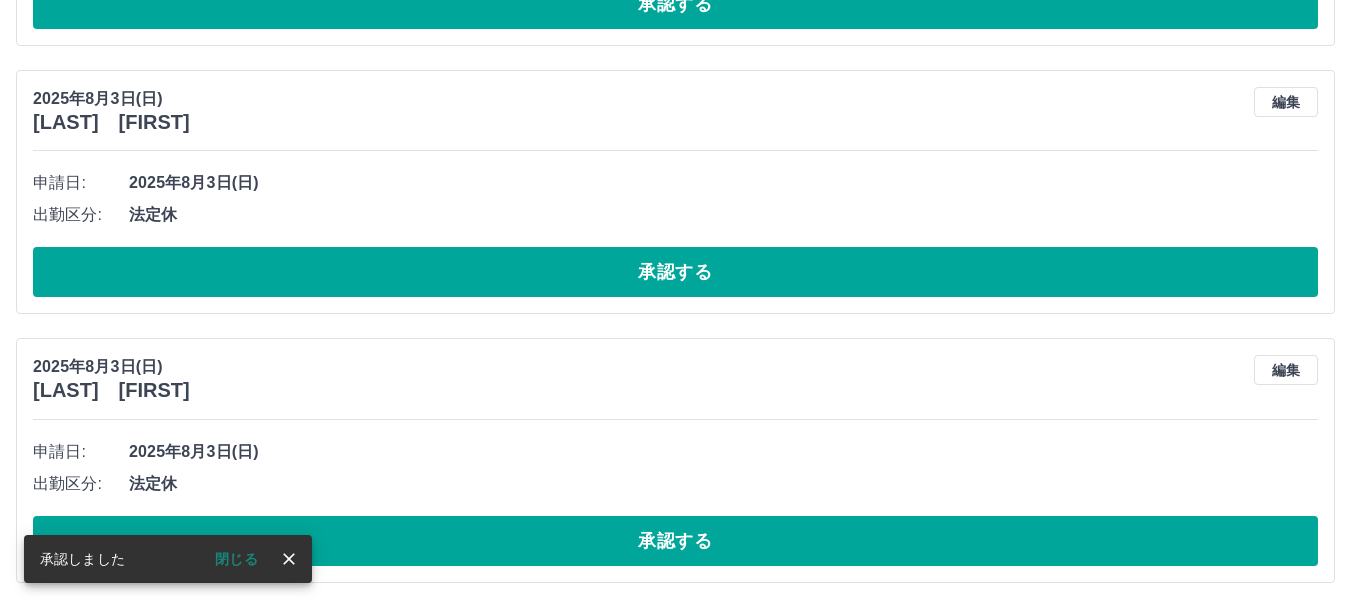 click on "承認する" at bounding box center [675, 541] 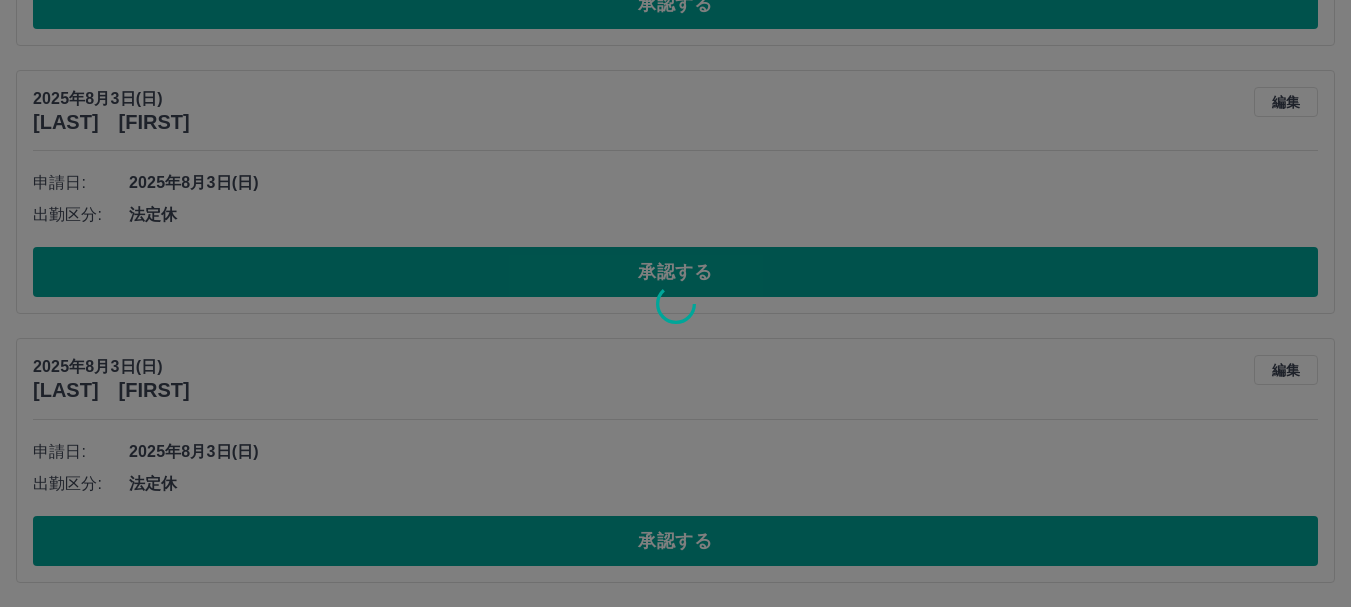 scroll, scrollTop: 455, scrollLeft: 0, axis: vertical 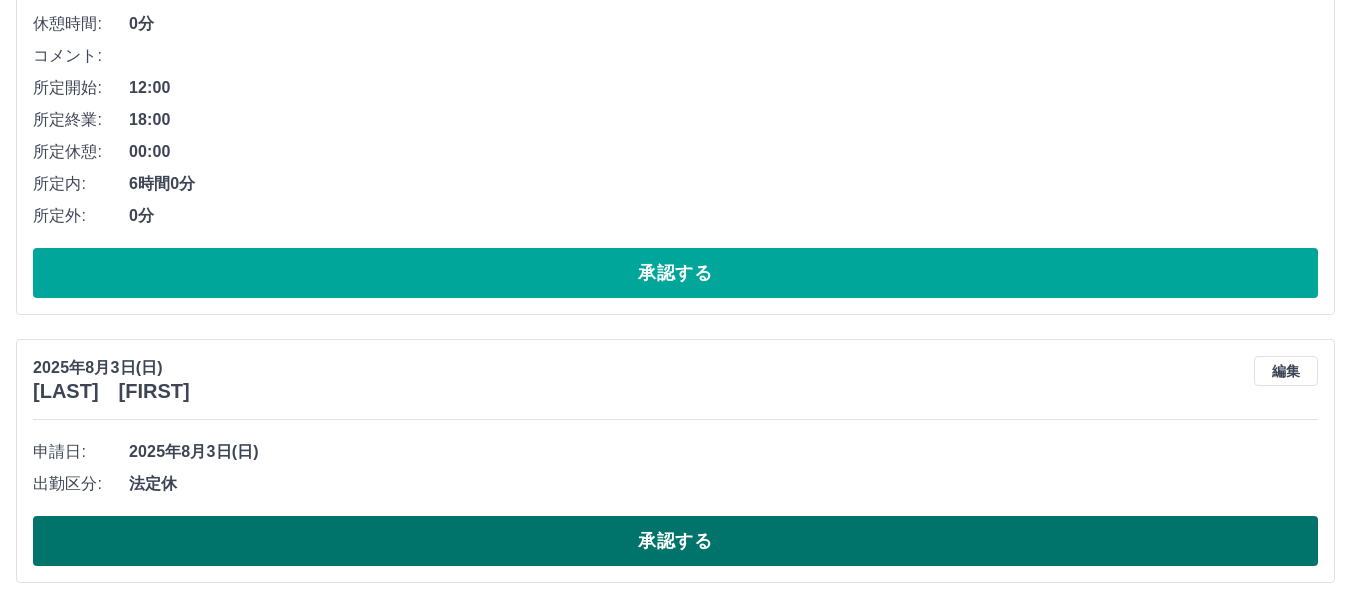 click on "承認する" at bounding box center [675, 541] 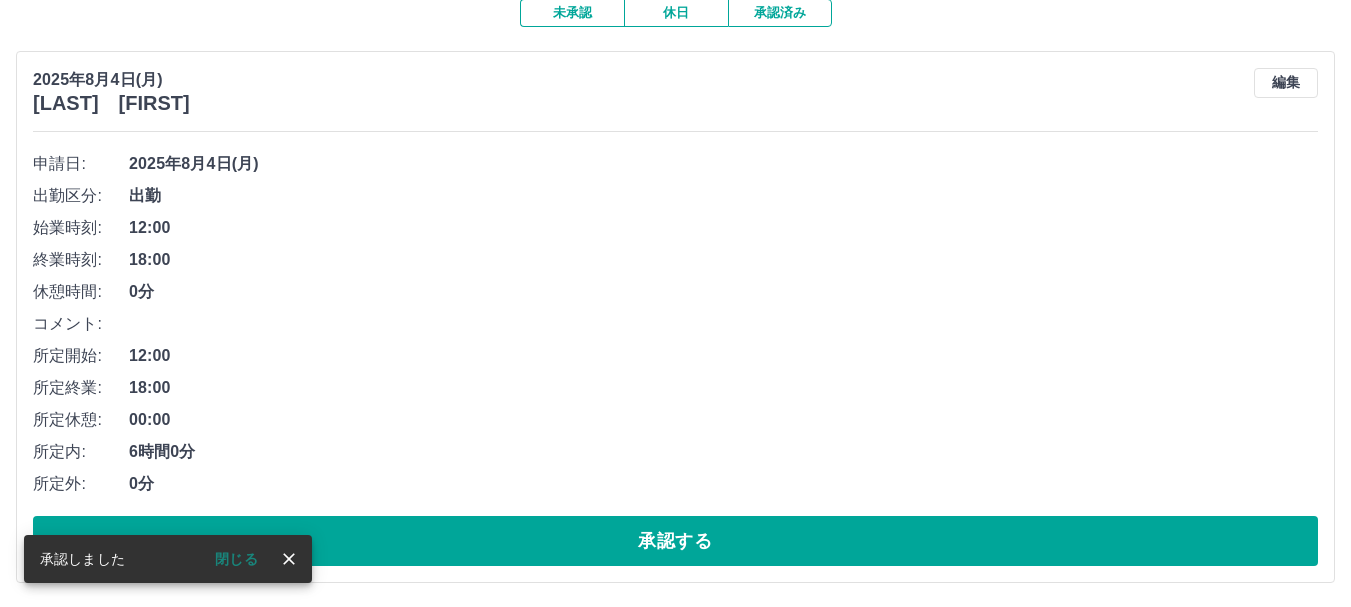 scroll, scrollTop: 0, scrollLeft: 0, axis: both 